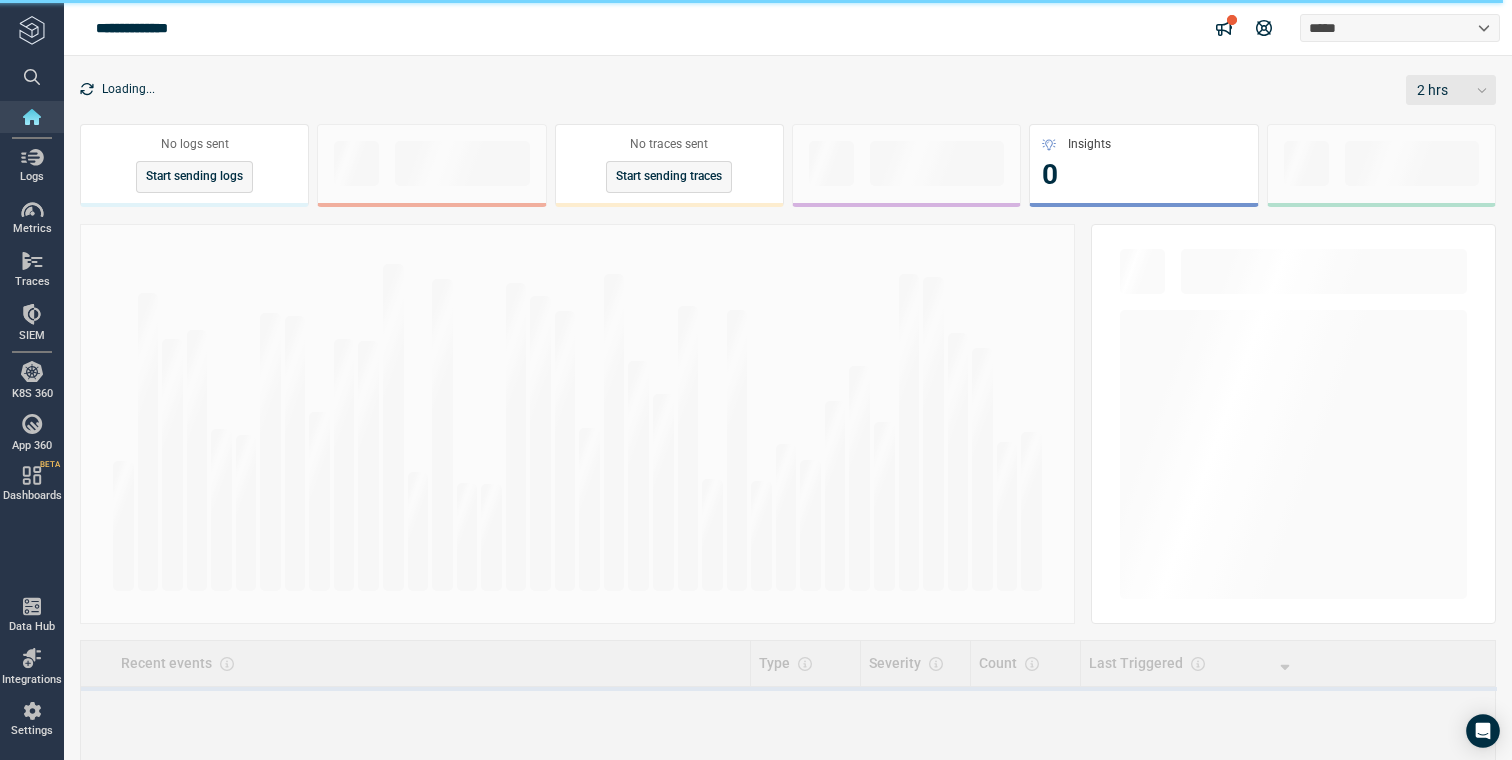 scroll, scrollTop: 0, scrollLeft: 0, axis: both 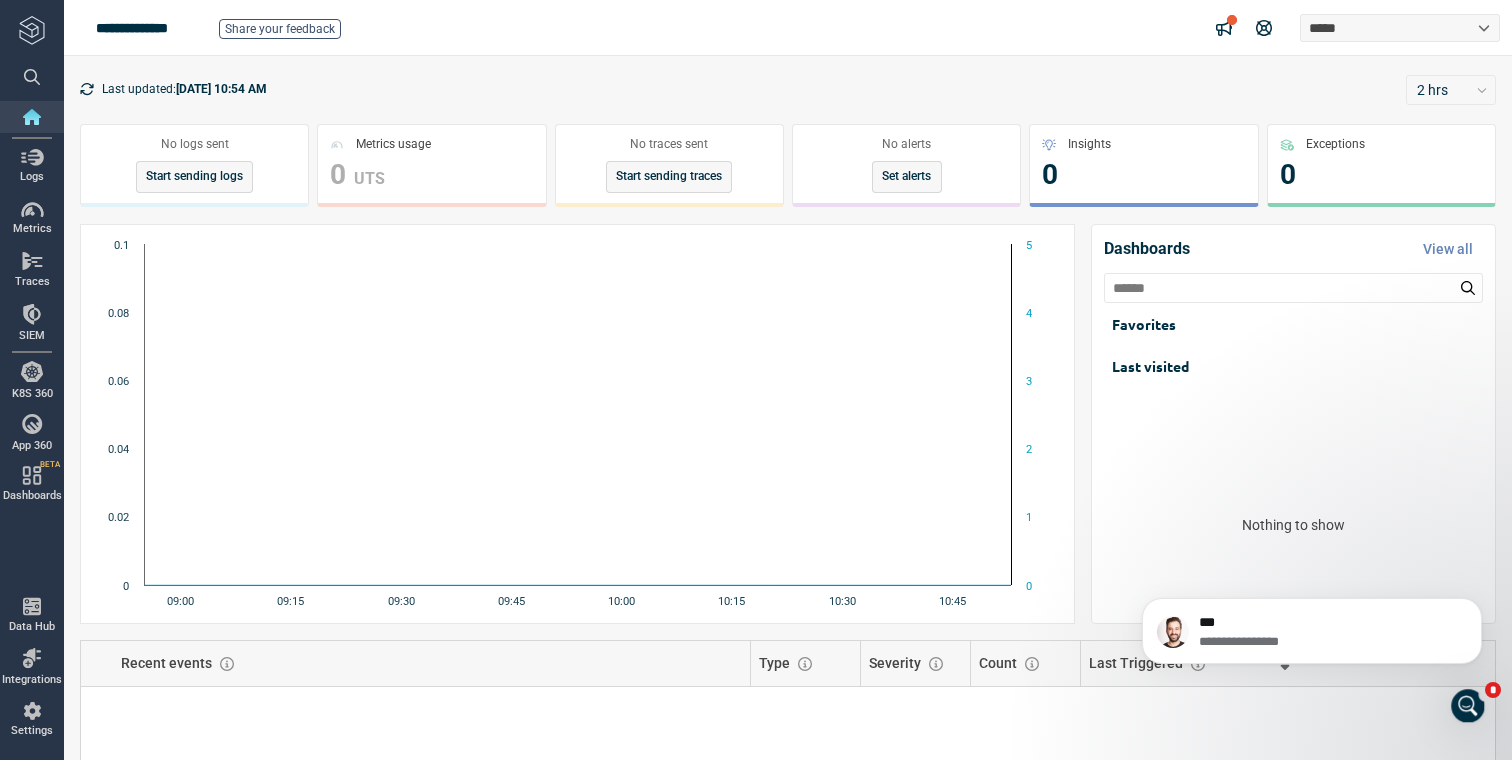 click 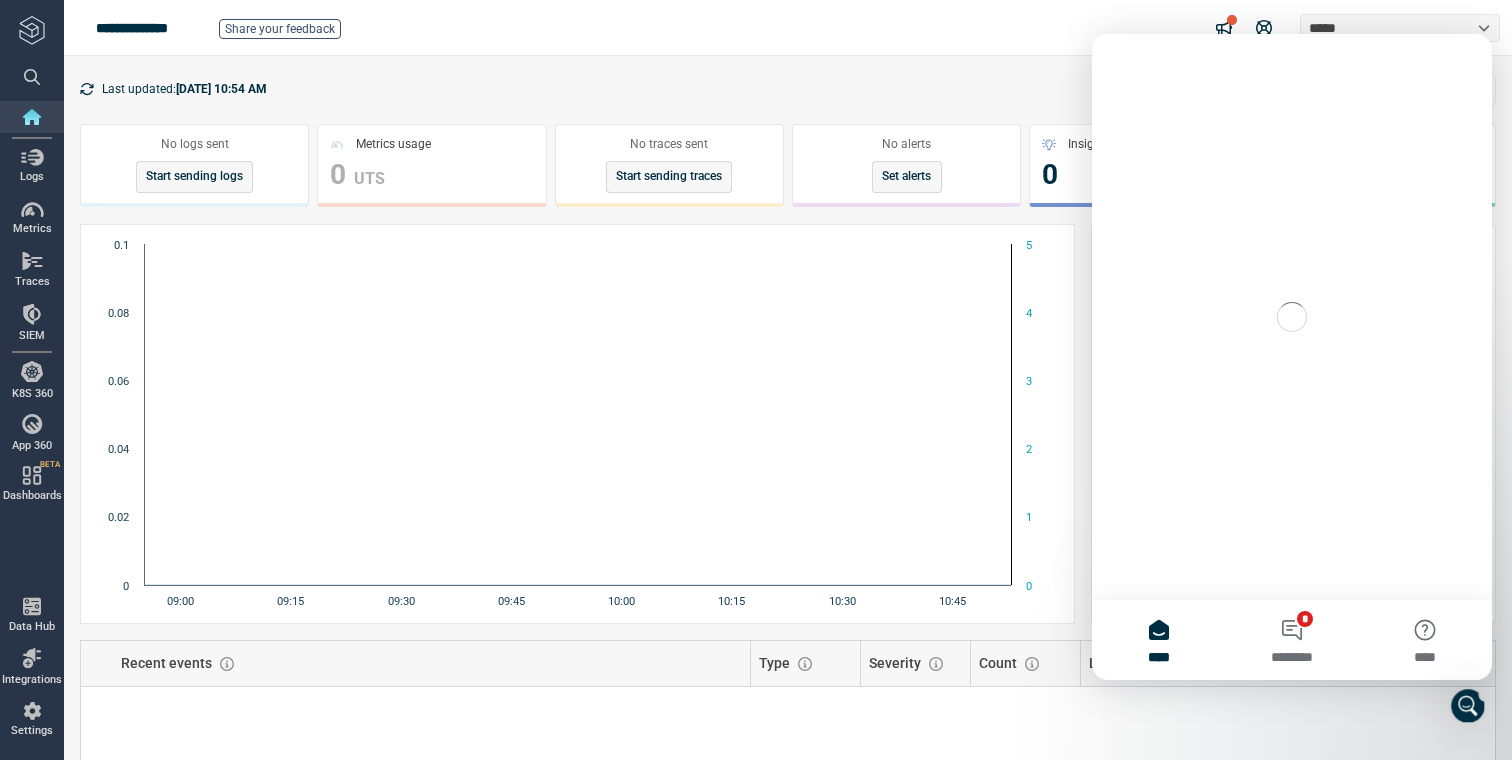 scroll, scrollTop: 0, scrollLeft: 0, axis: both 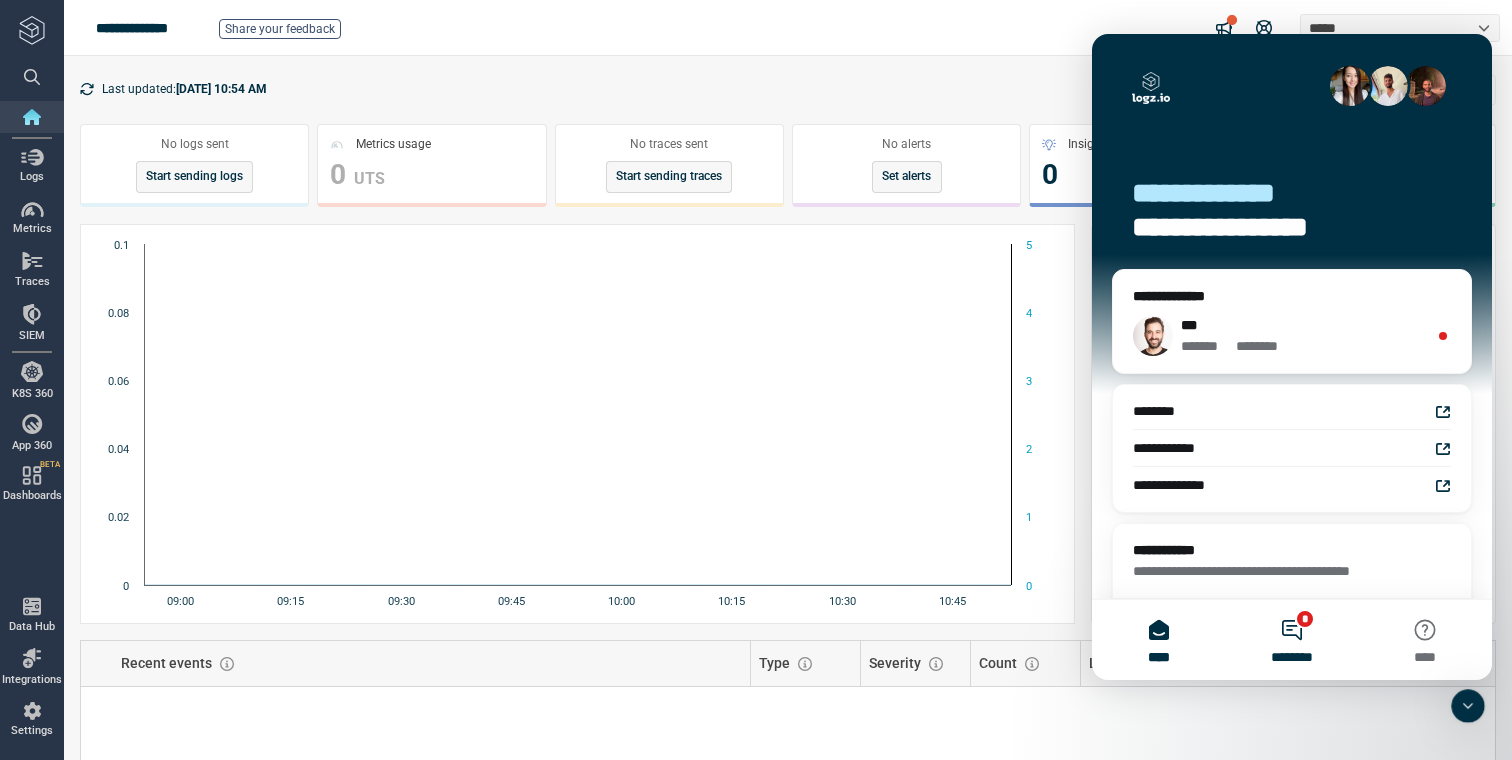 click on "* ********" at bounding box center [1291, 640] 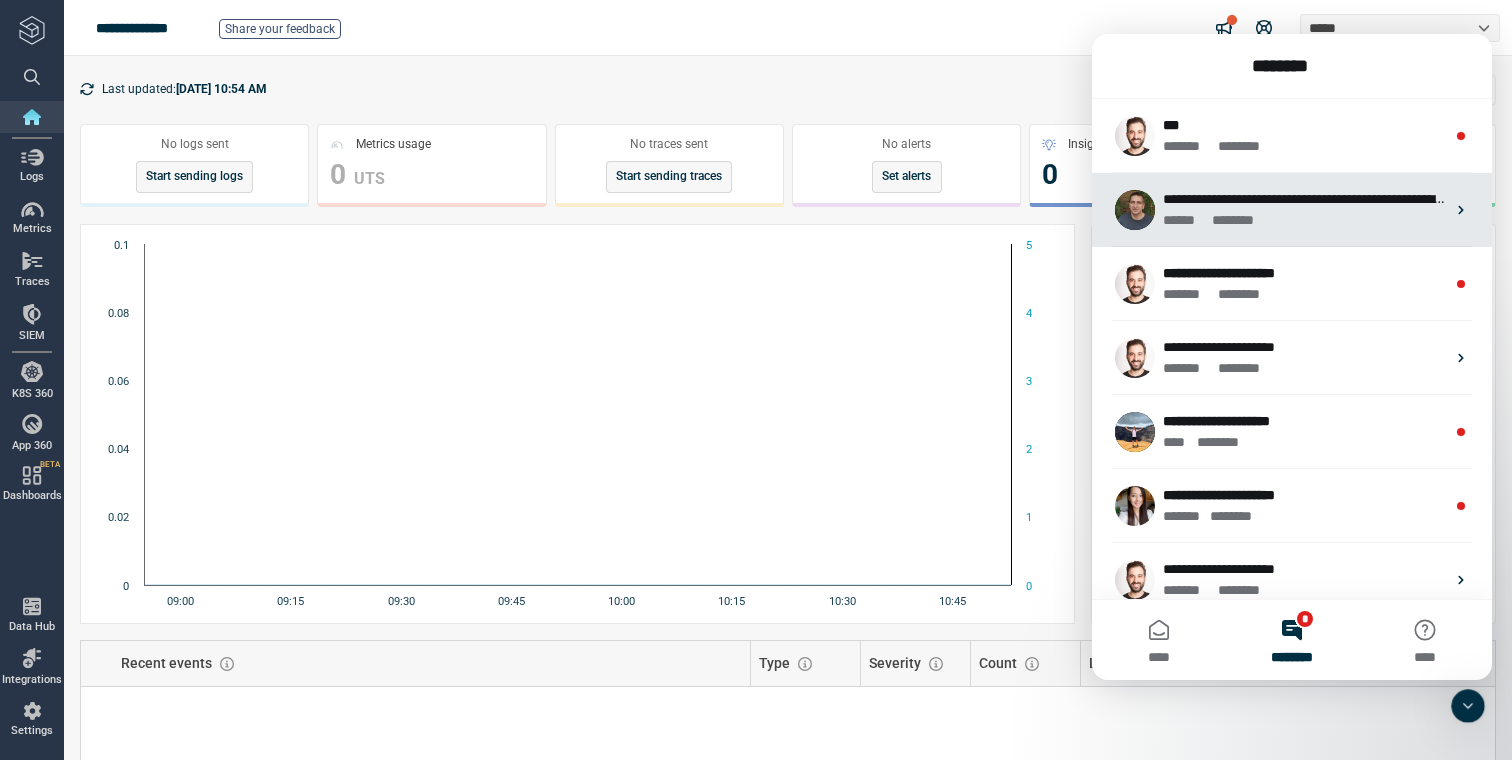 click on "****** * ******" at bounding box center [1304, 220] 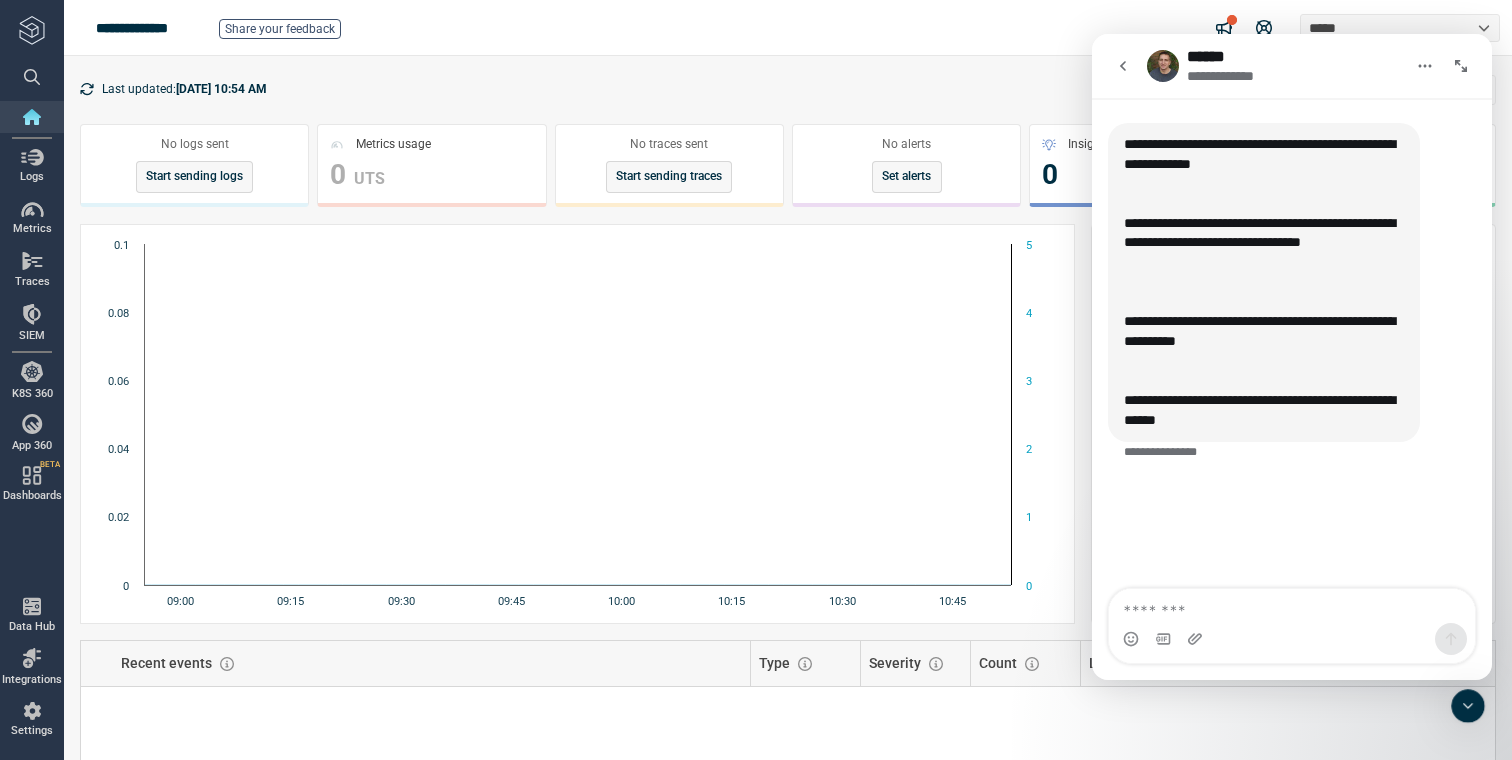 click at bounding box center [1292, 606] 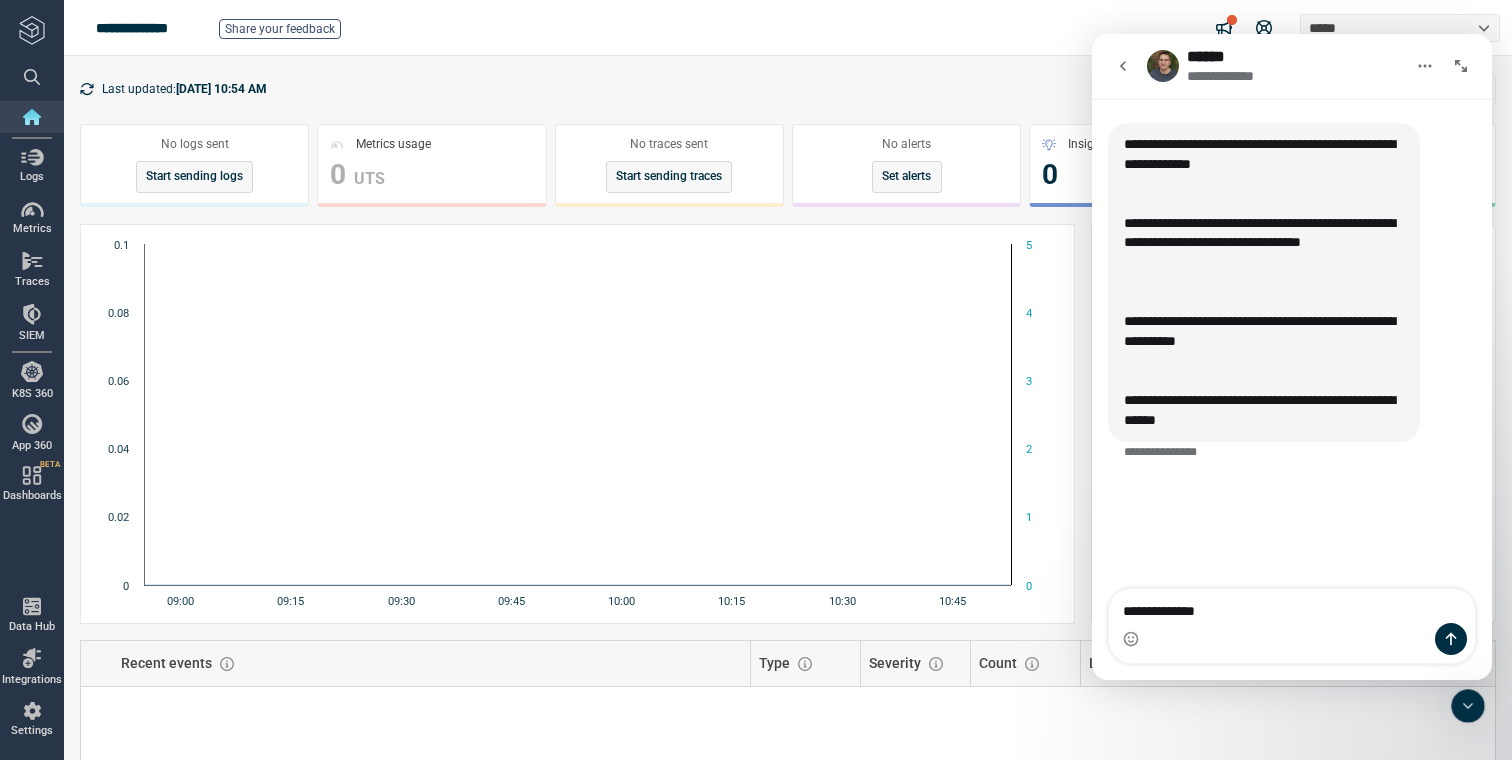 type on "**********" 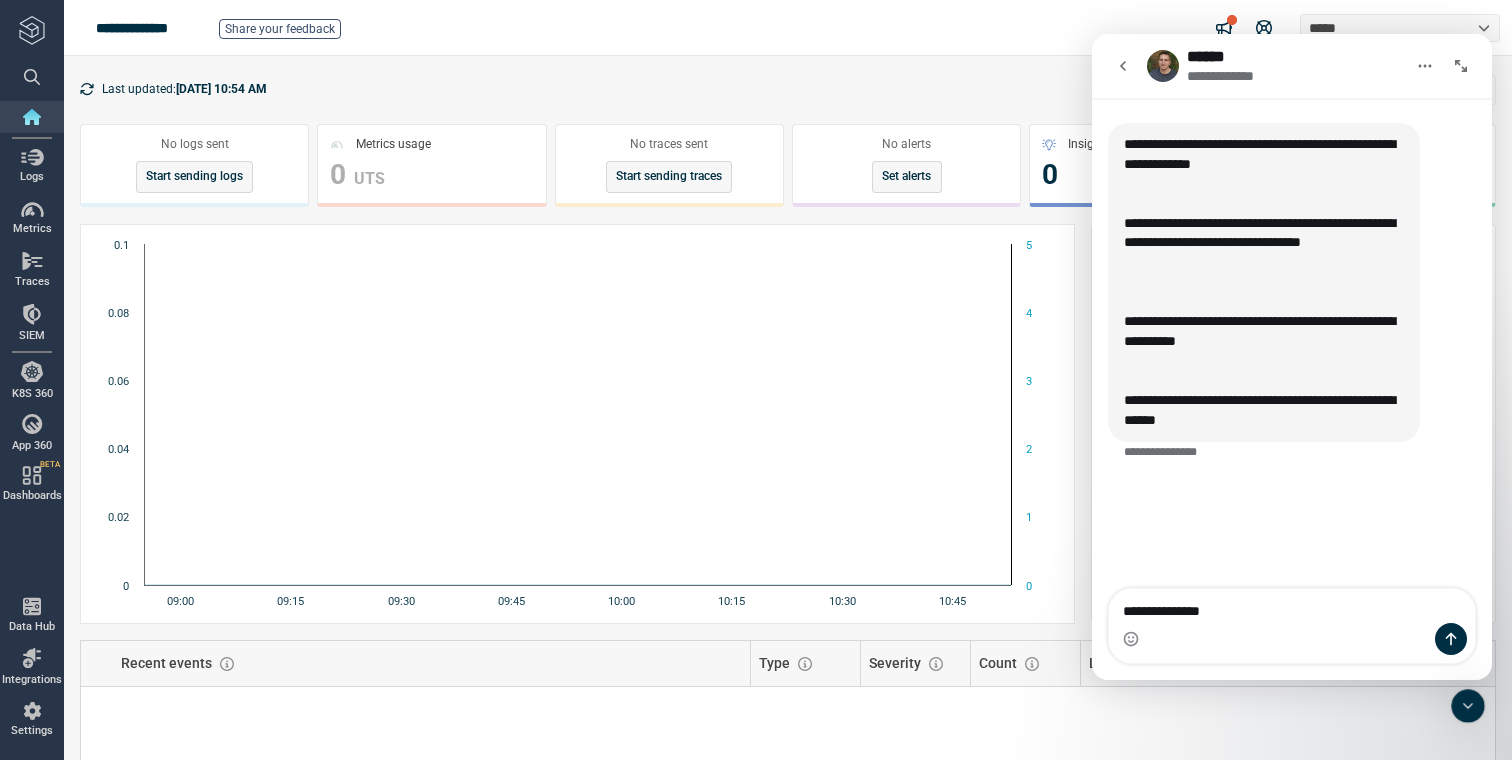 type 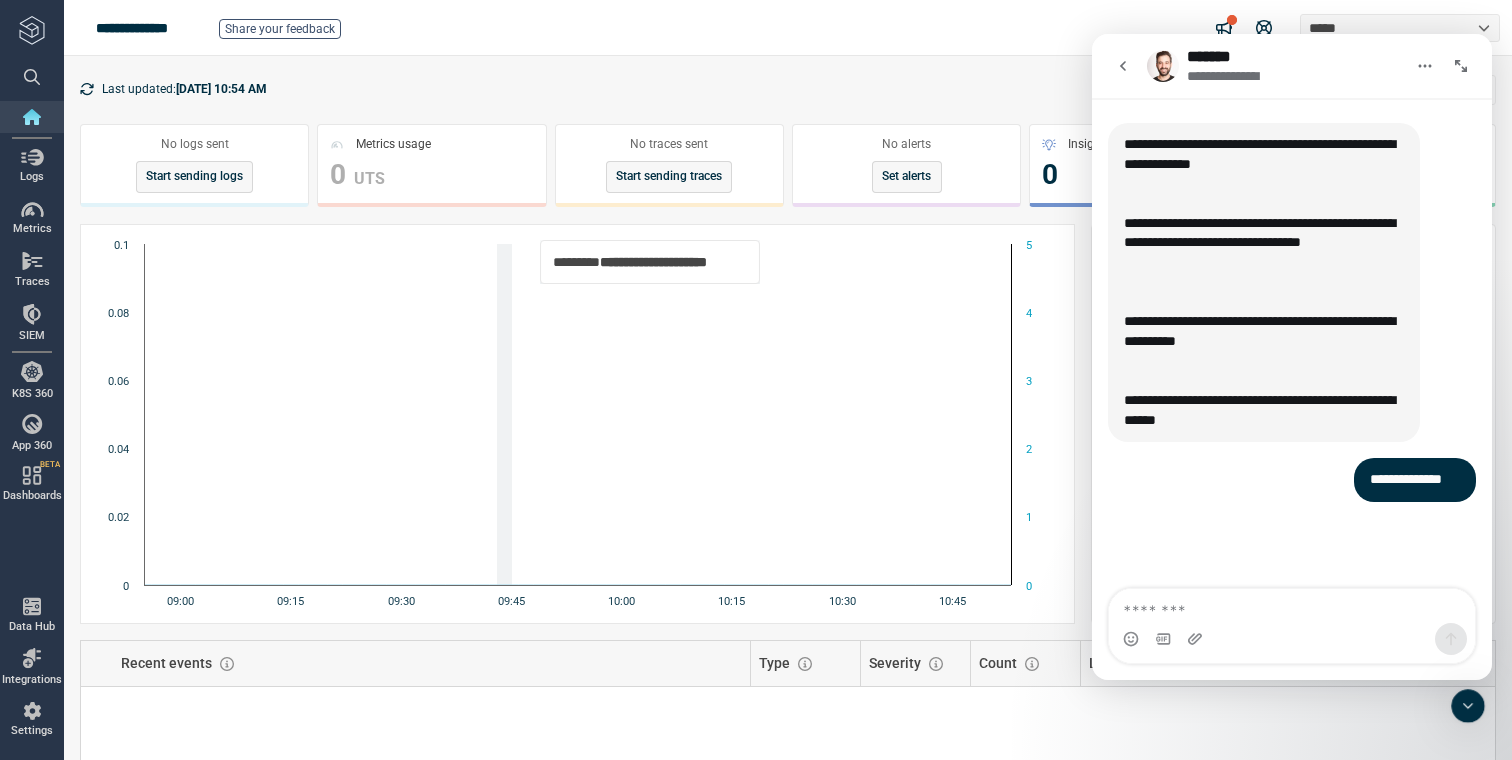 scroll, scrollTop: 14, scrollLeft: 0, axis: vertical 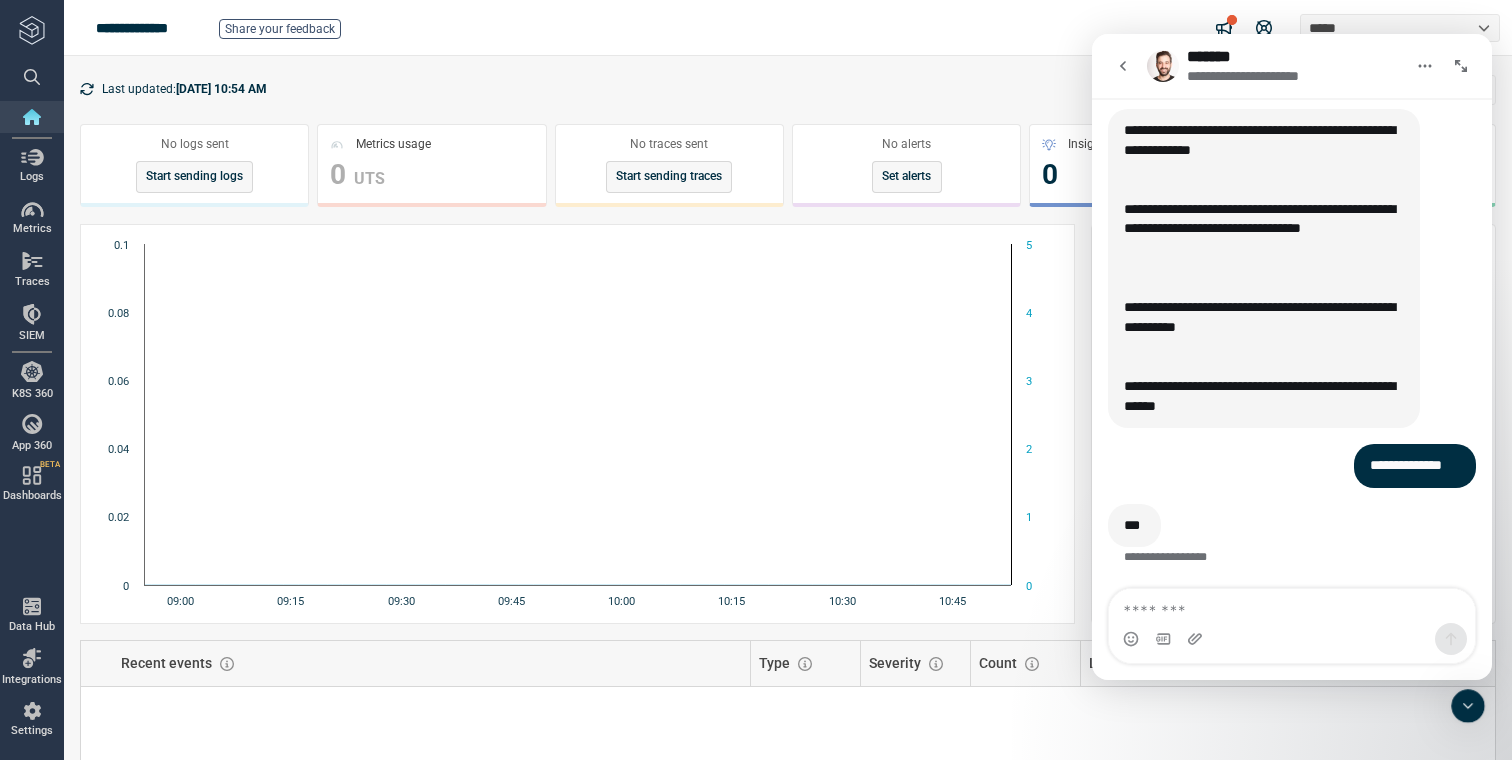 click at bounding box center [1475, 713] 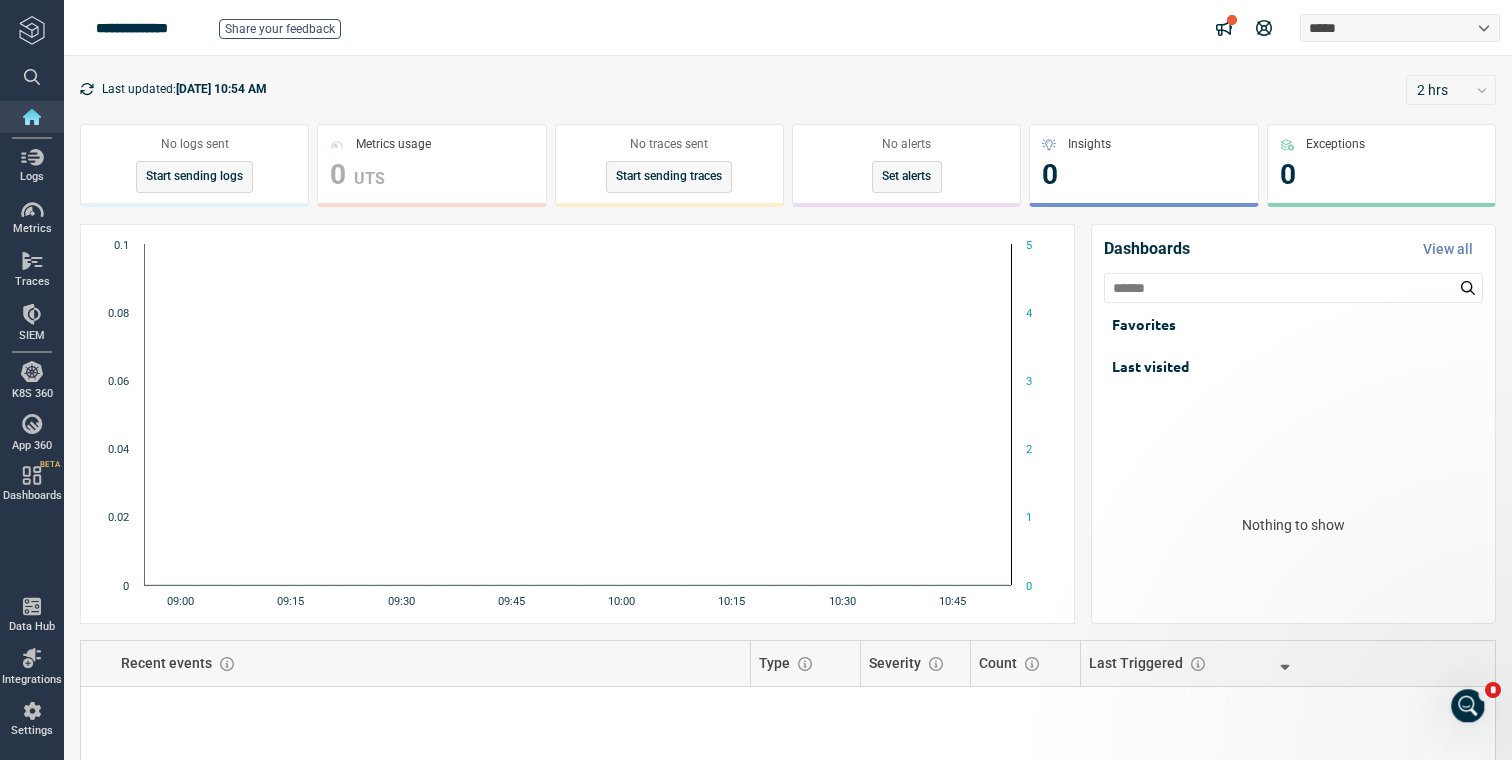 scroll, scrollTop: 0, scrollLeft: 0, axis: both 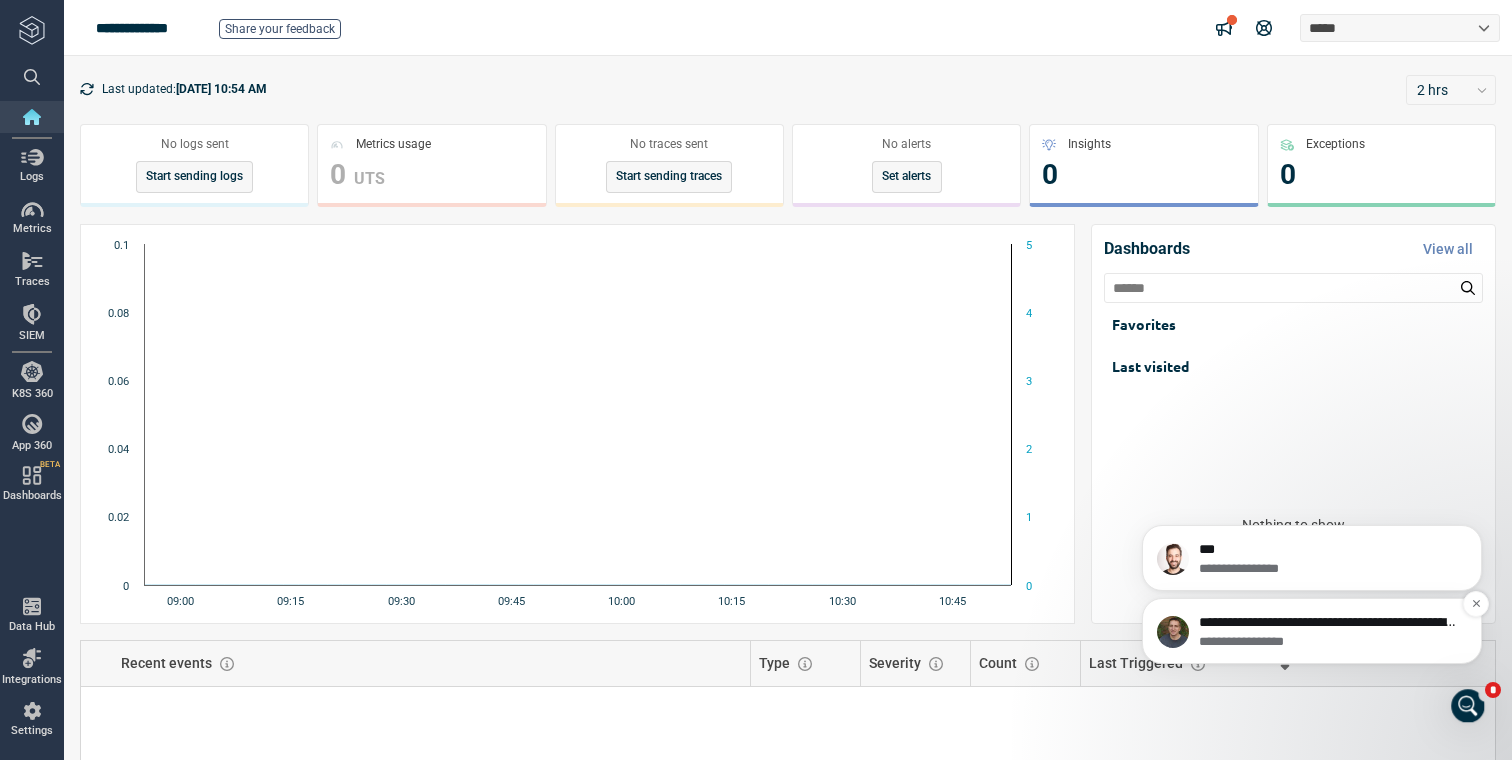 click on "**********" at bounding box center (1328, 642) 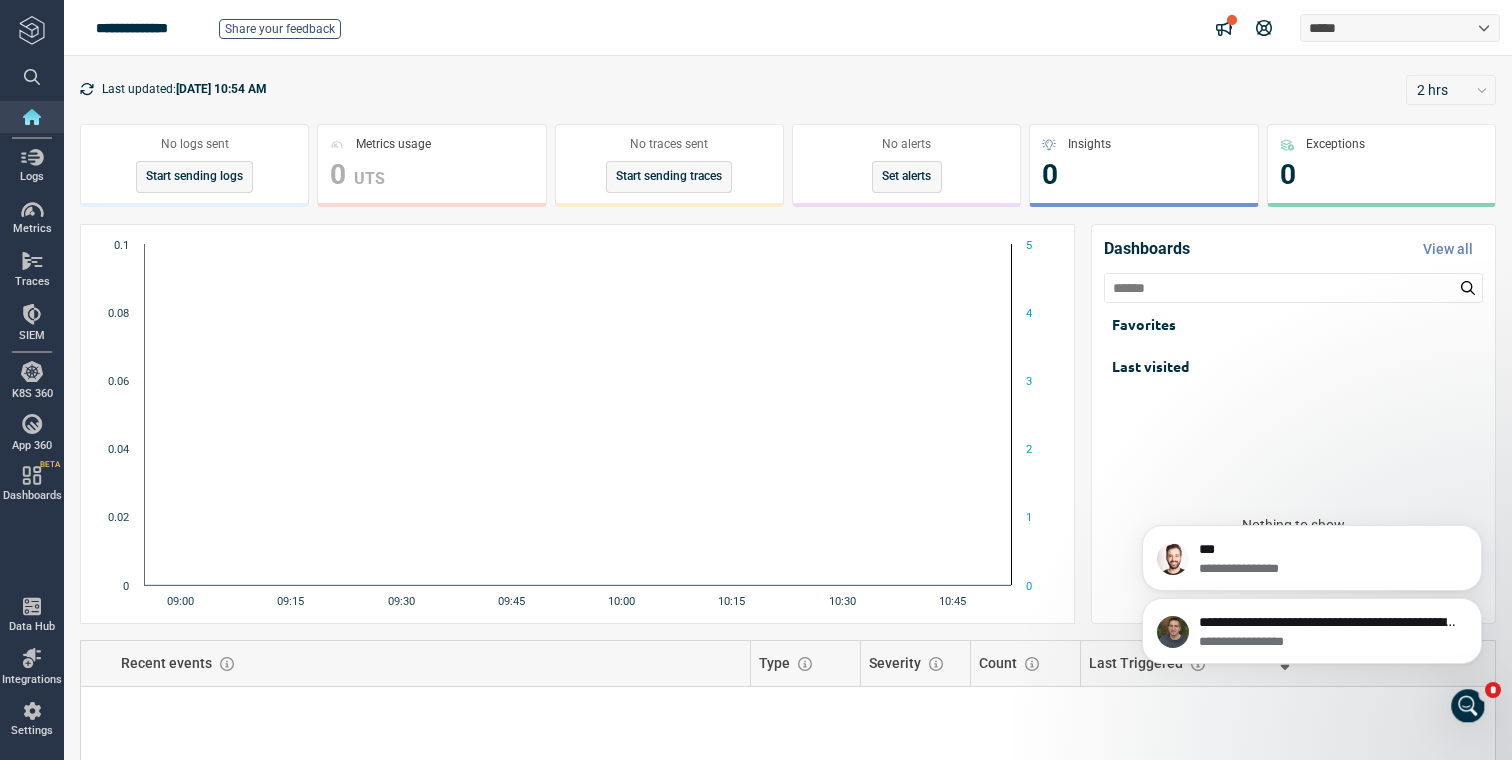 scroll, scrollTop: 0, scrollLeft: 0, axis: both 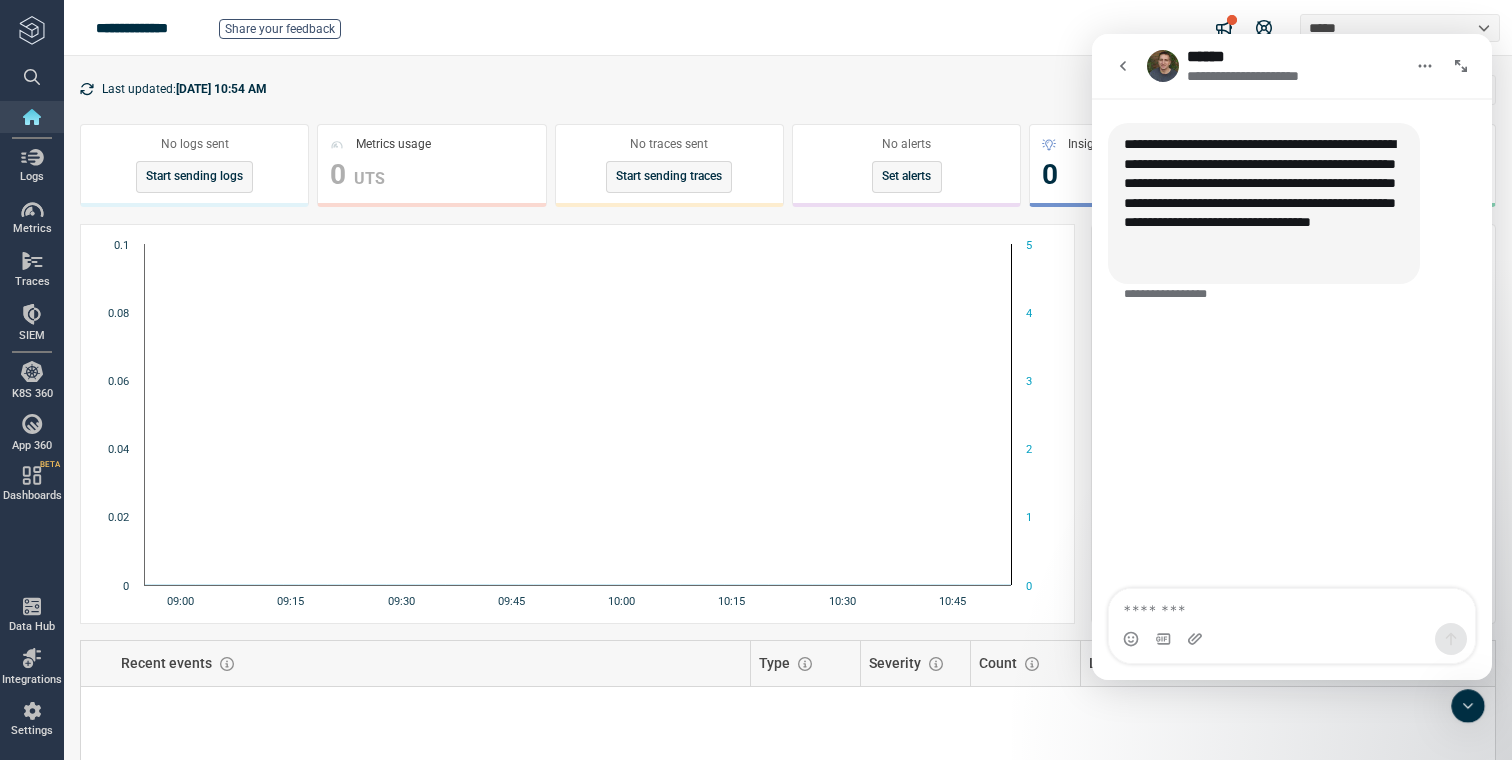click at bounding box center (1292, 606) 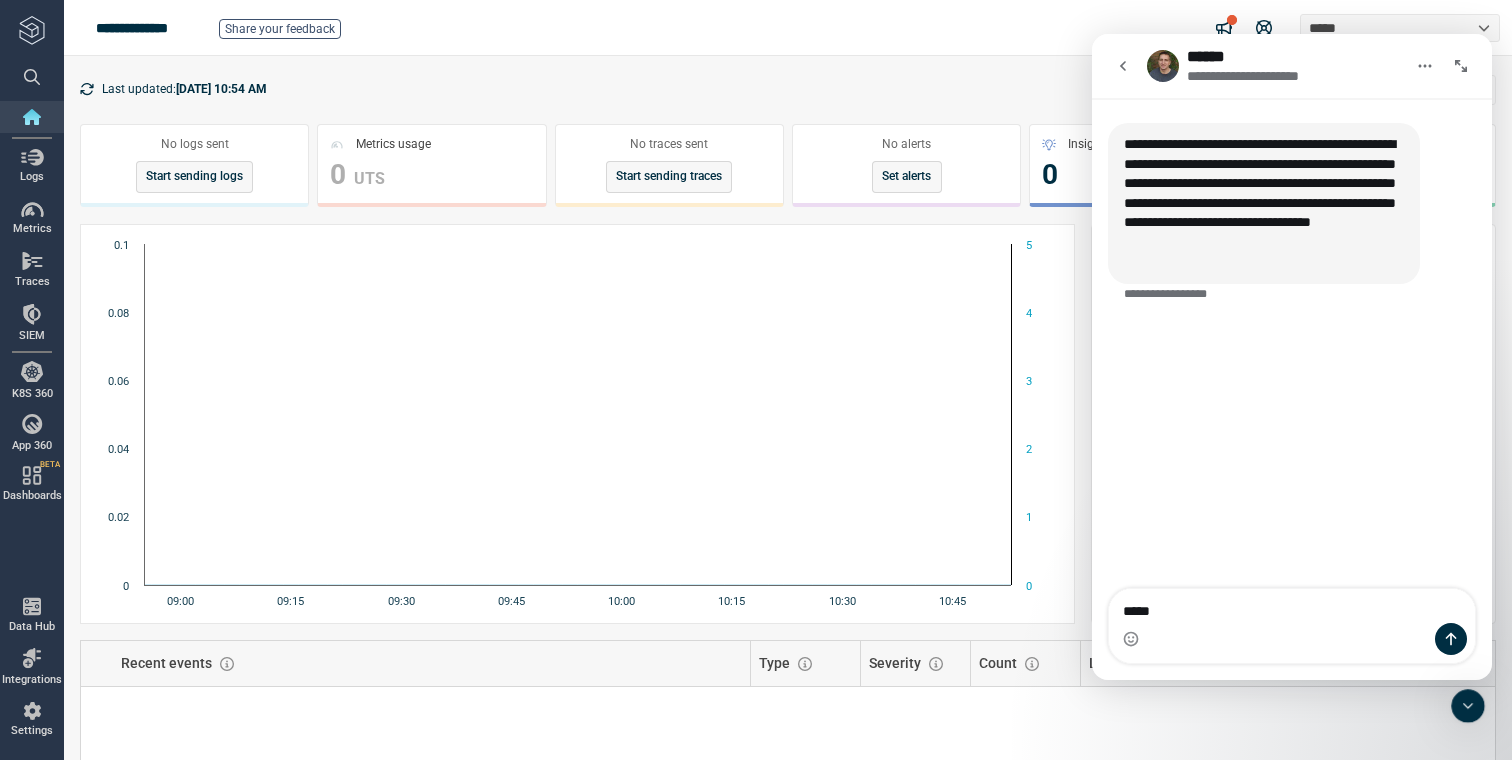 type on "*****" 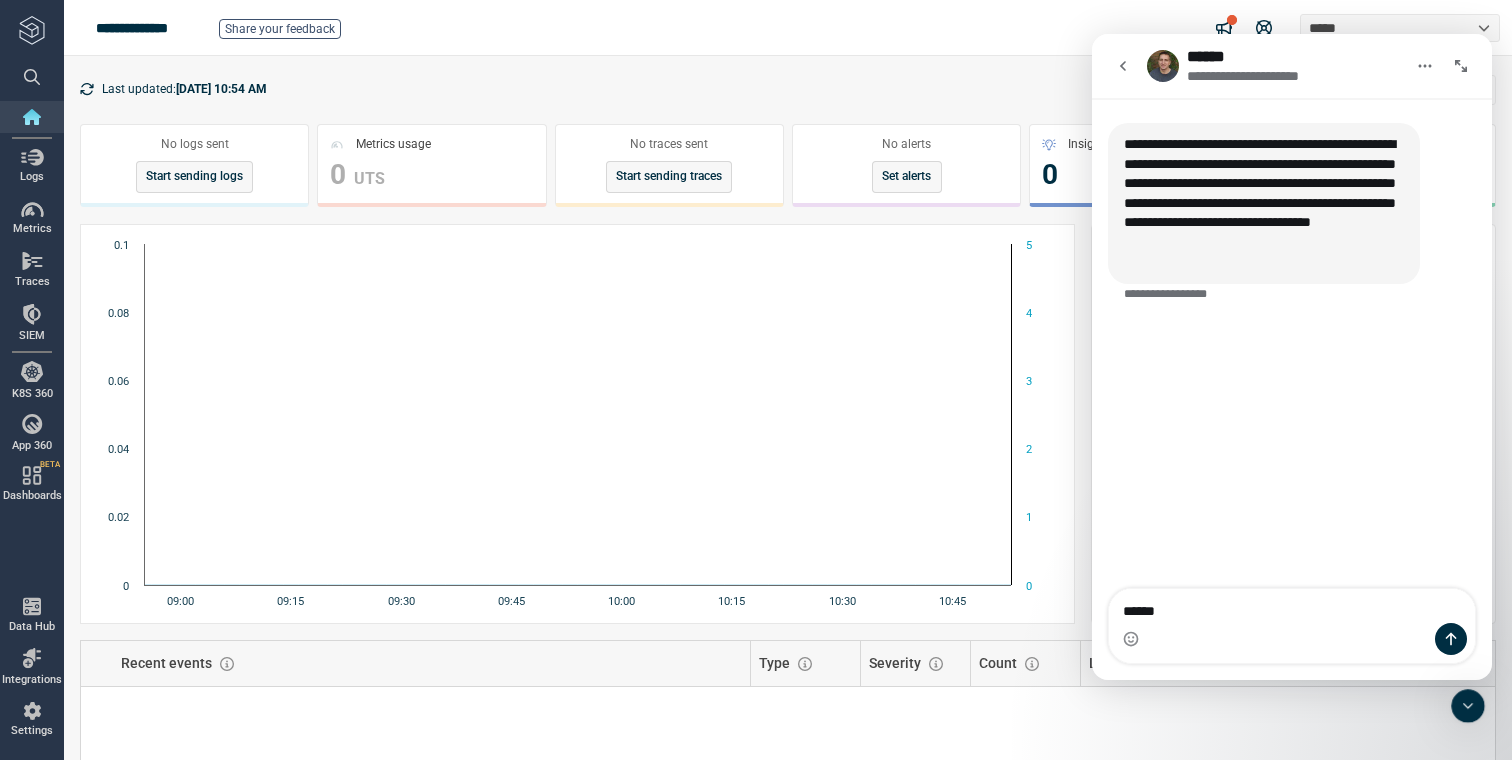 type 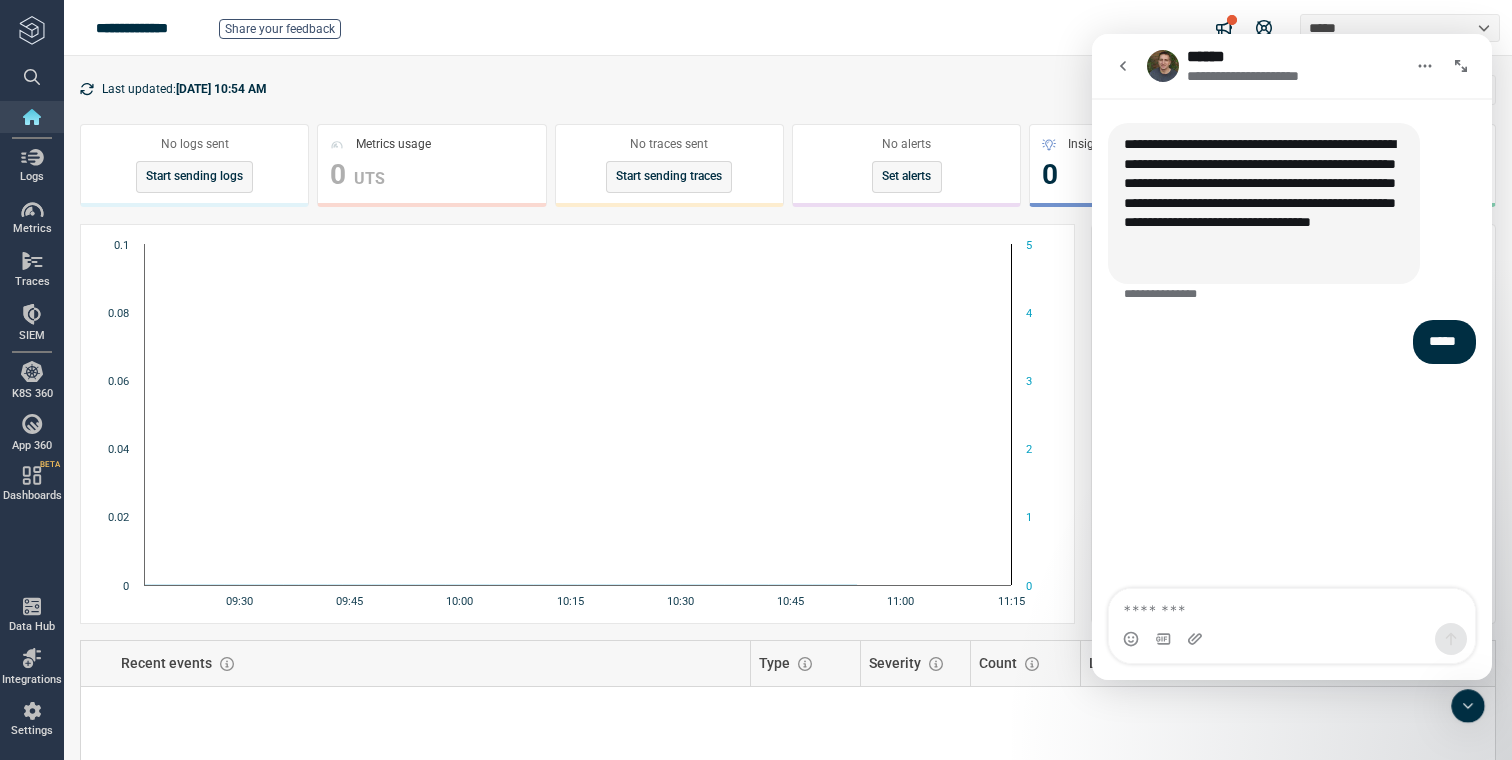 click 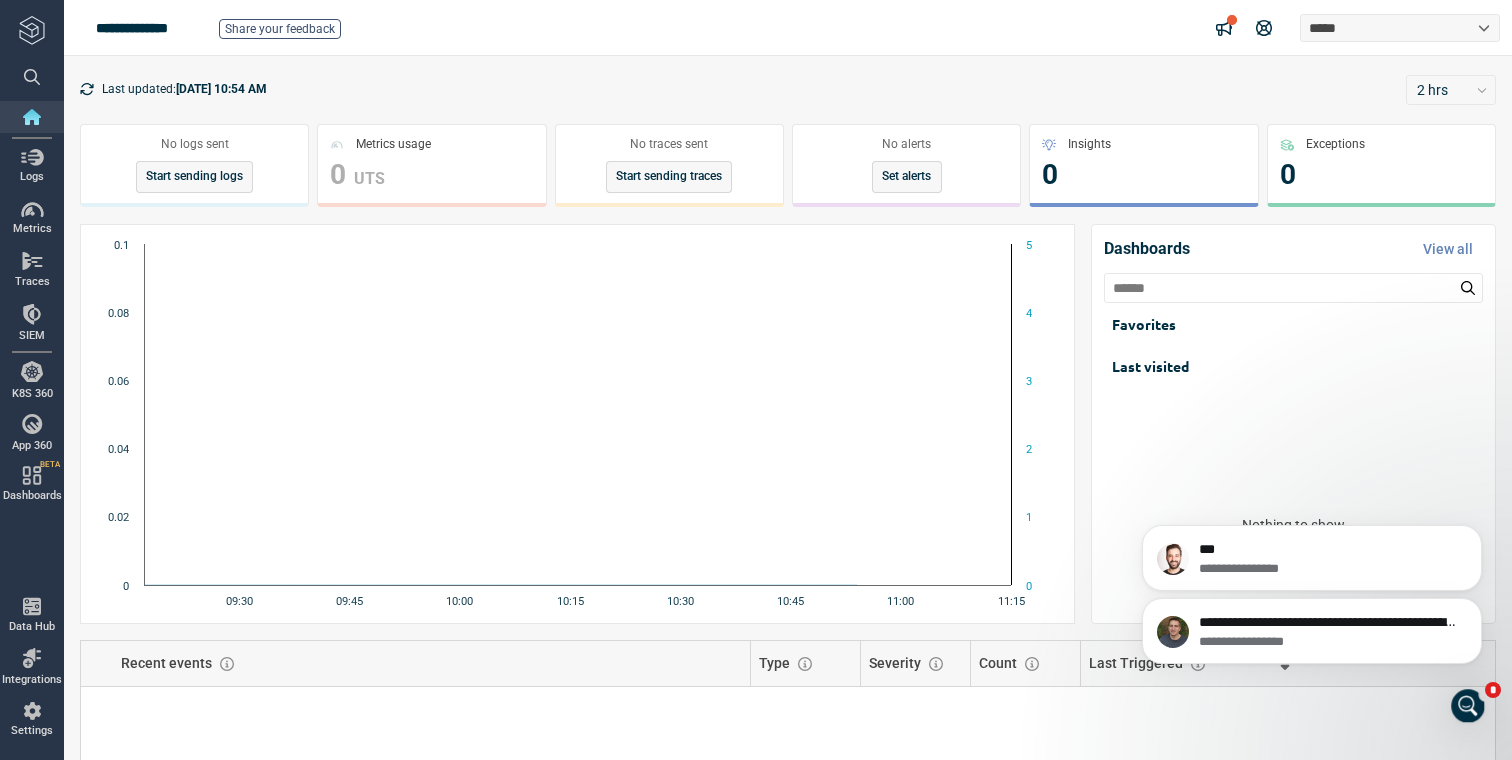 scroll, scrollTop: 0, scrollLeft: 0, axis: both 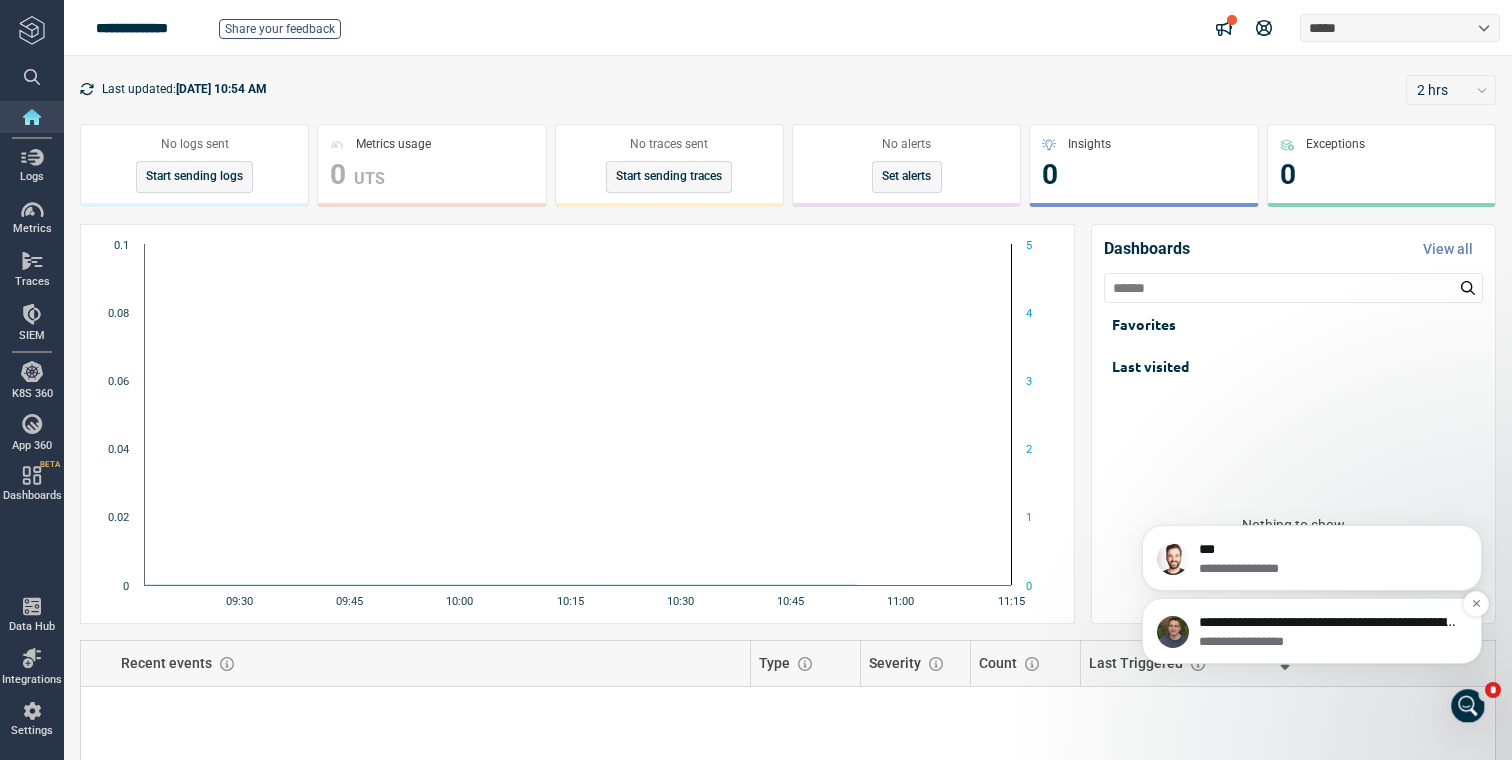 click on "**********" at bounding box center [1328, 642] 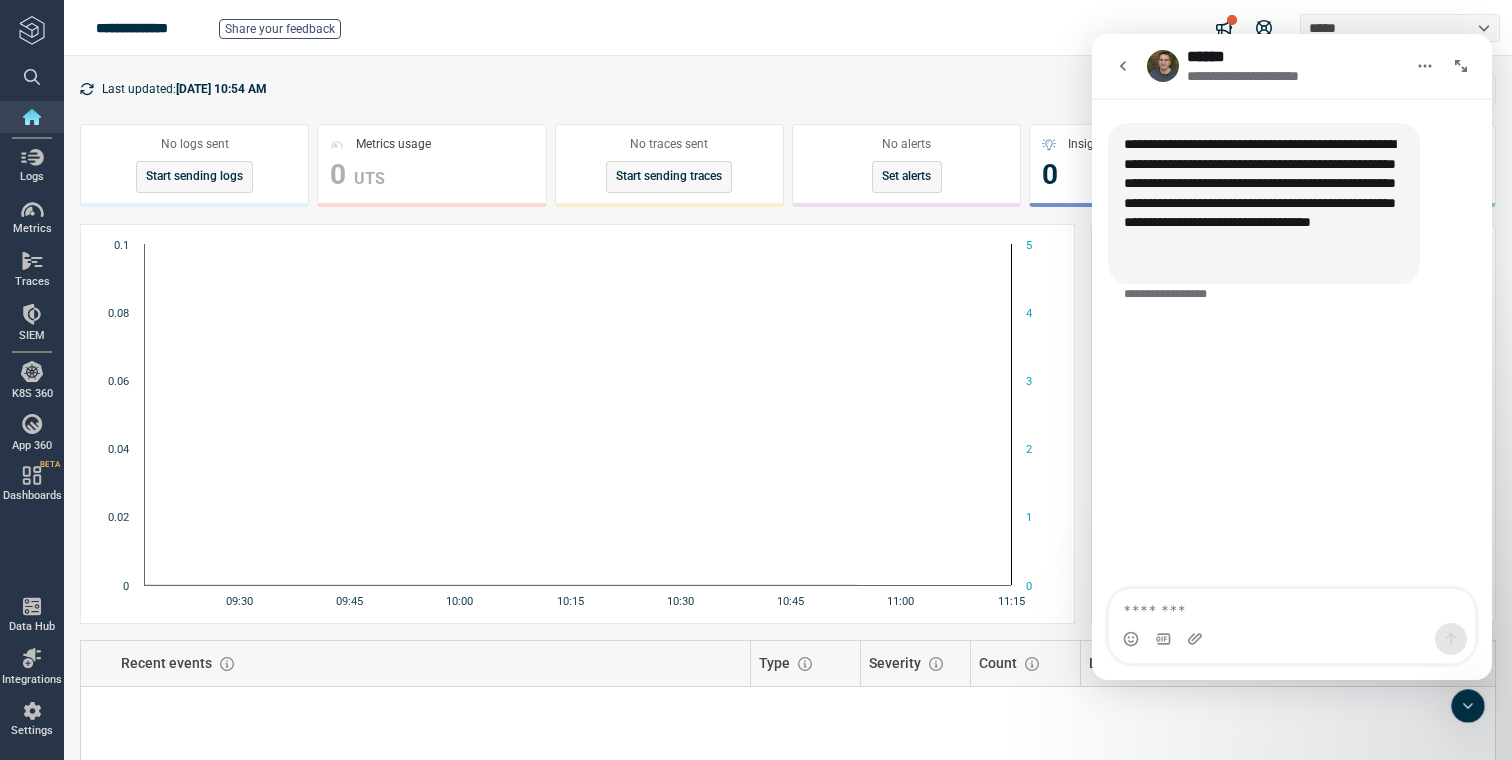click at bounding box center (1292, 606) 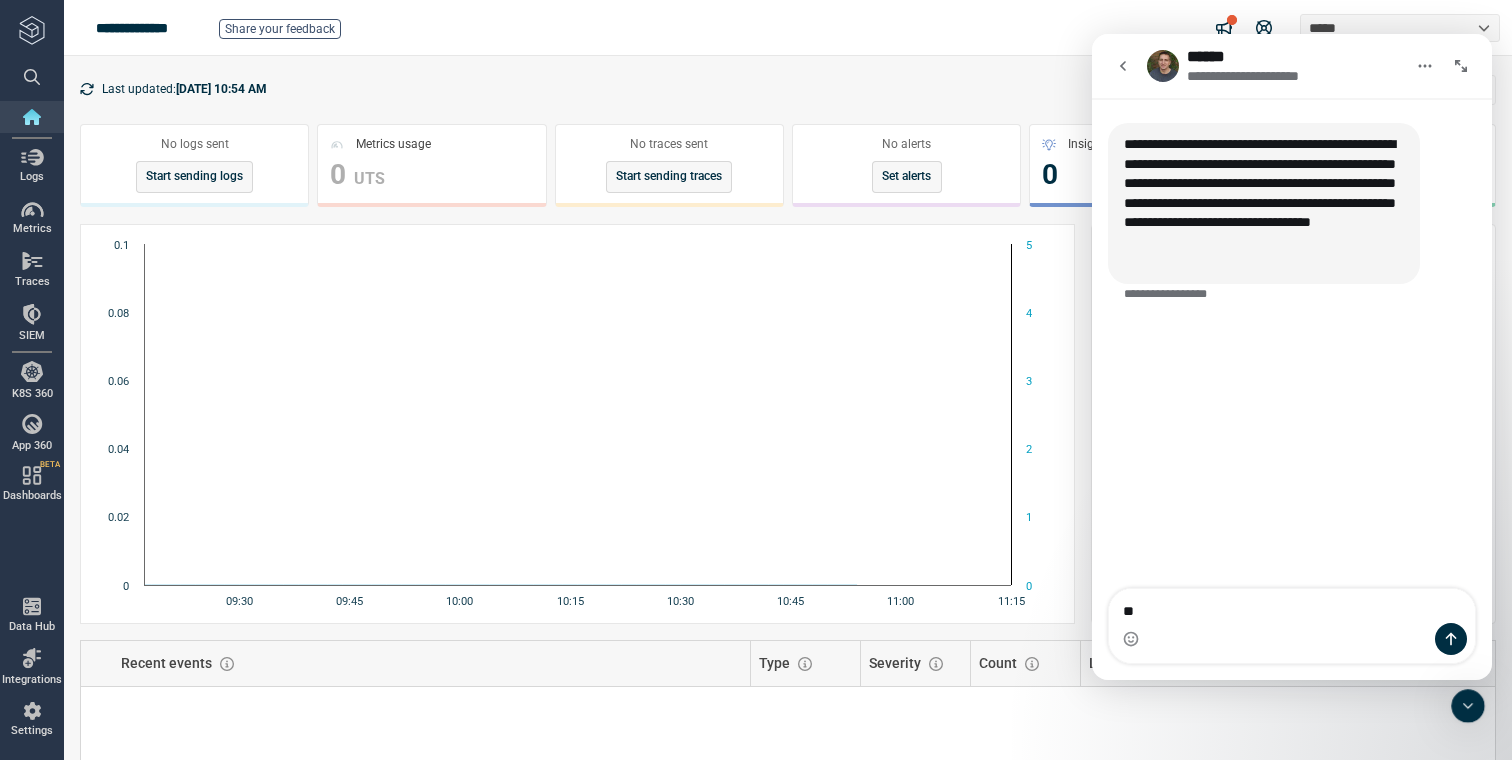 type on "**" 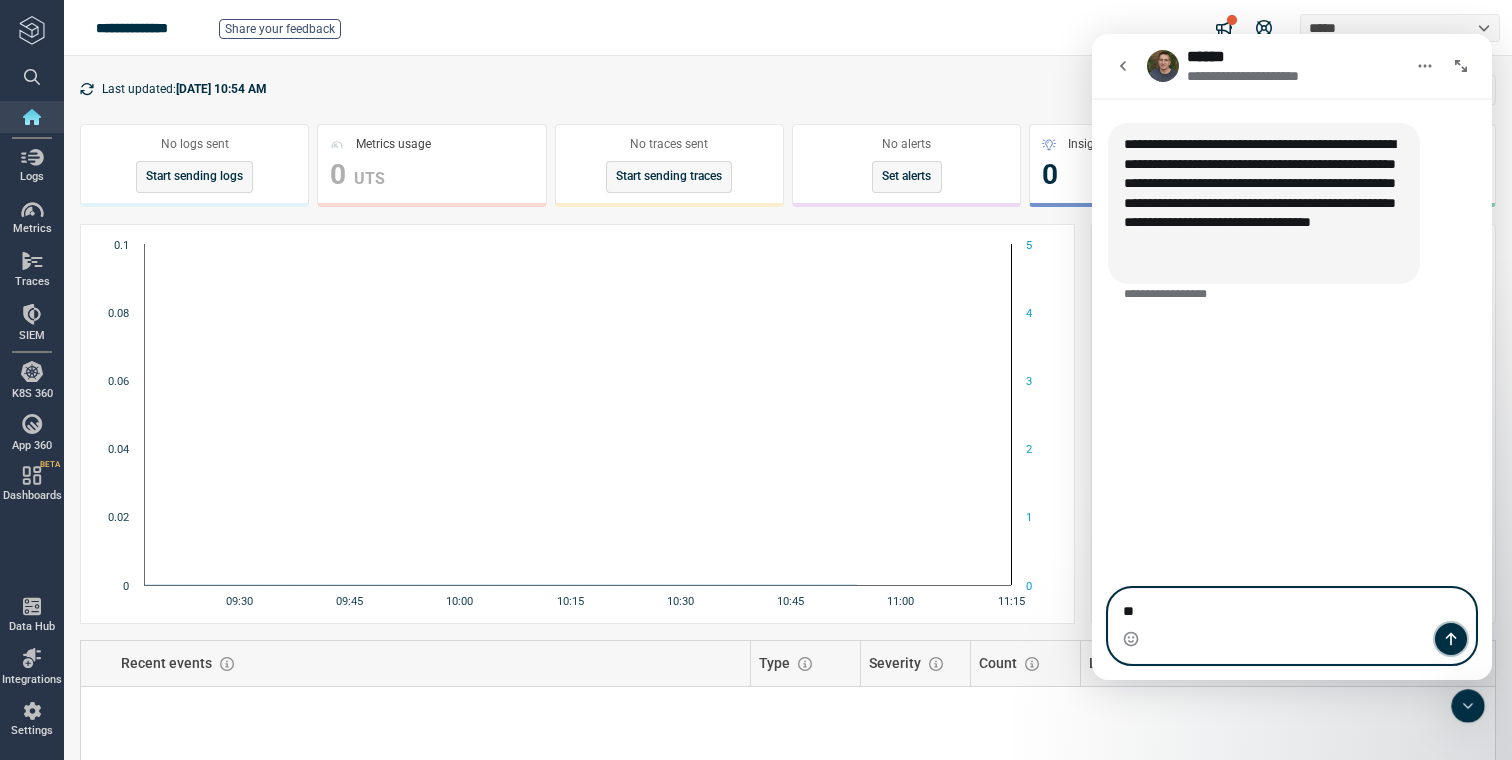 drag, startPoint x: 1455, startPoint y: 636, endPoint x: 1444, endPoint y: 629, distance: 13.038404 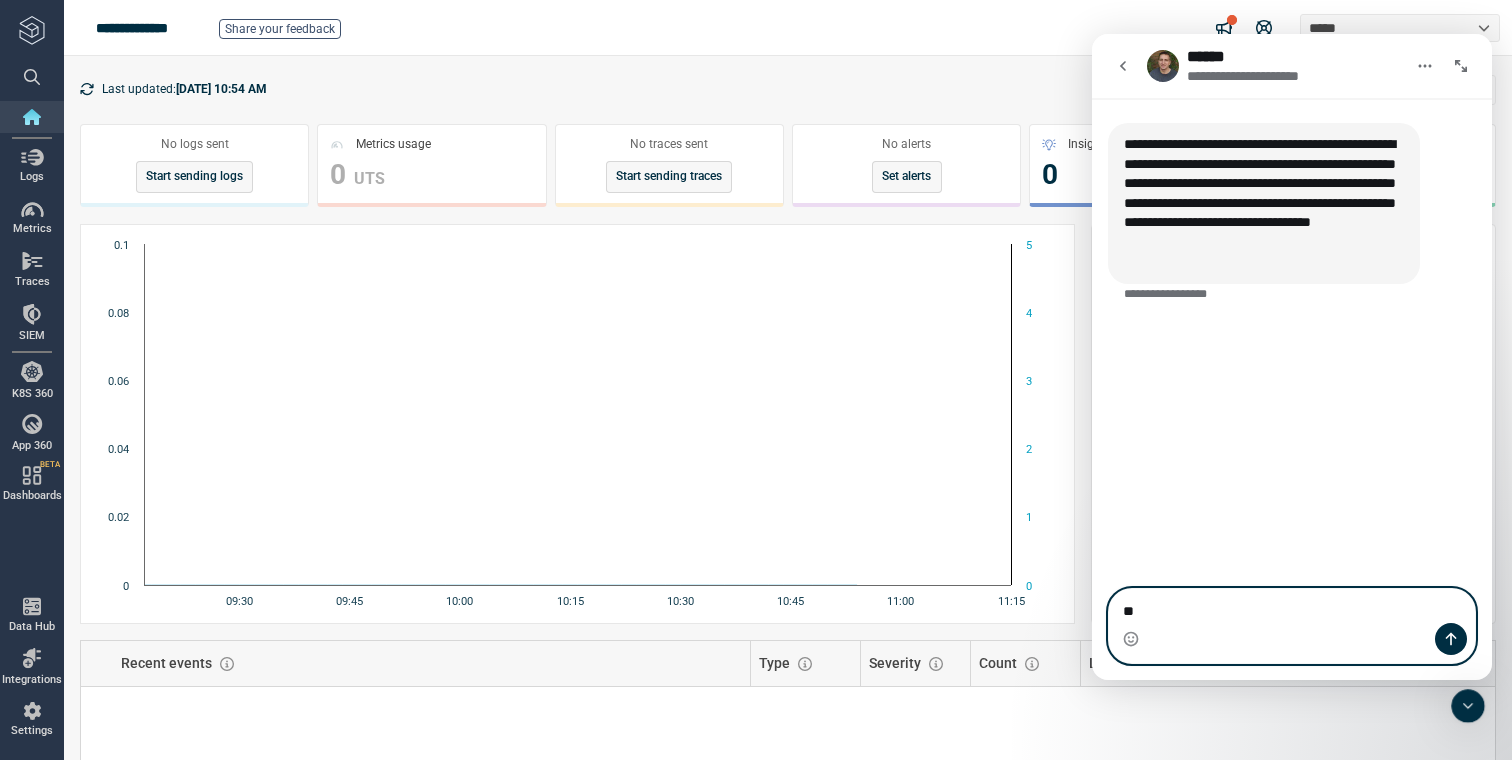 type 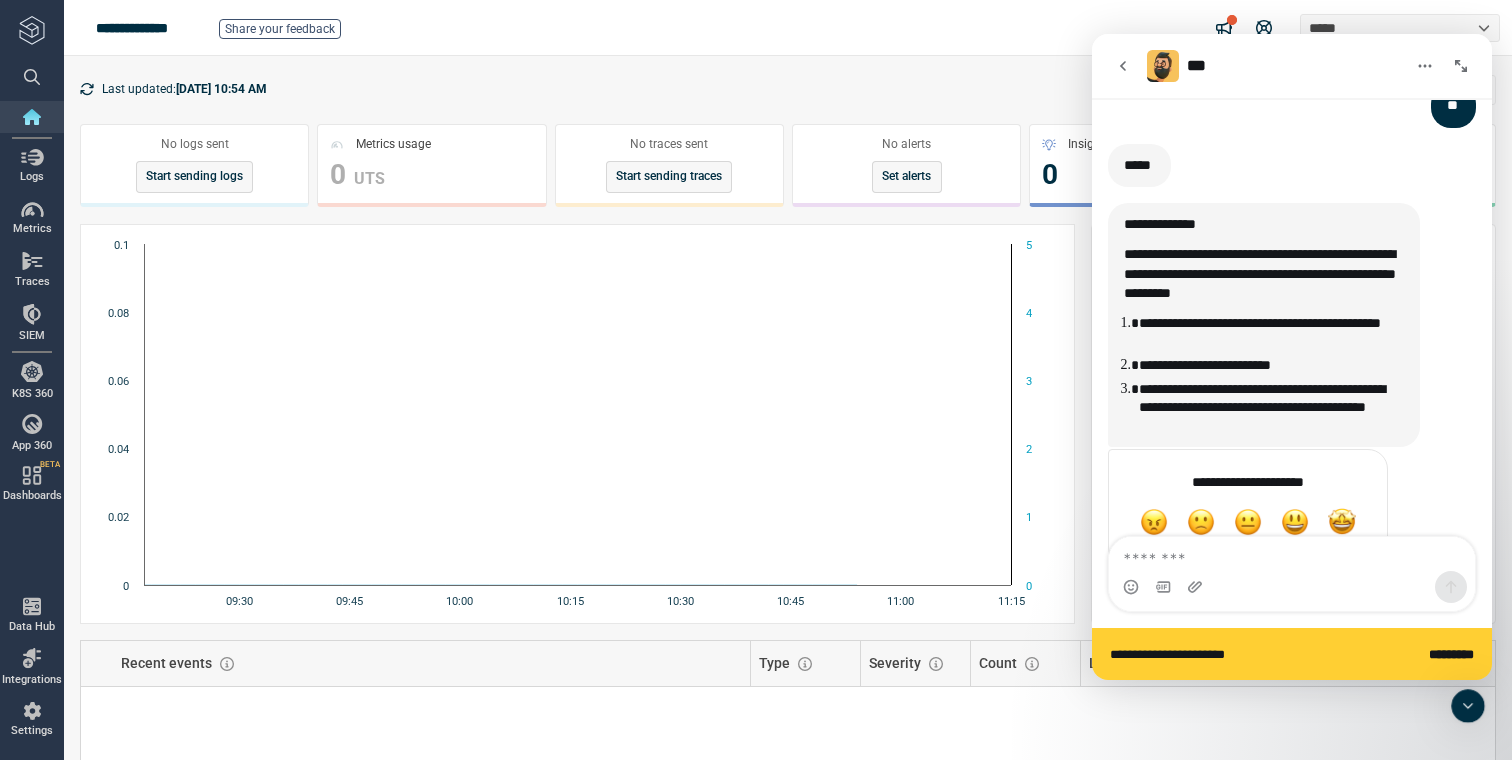 scroll, scrollTop: 268, scrollLeft: 0, axis: vertical 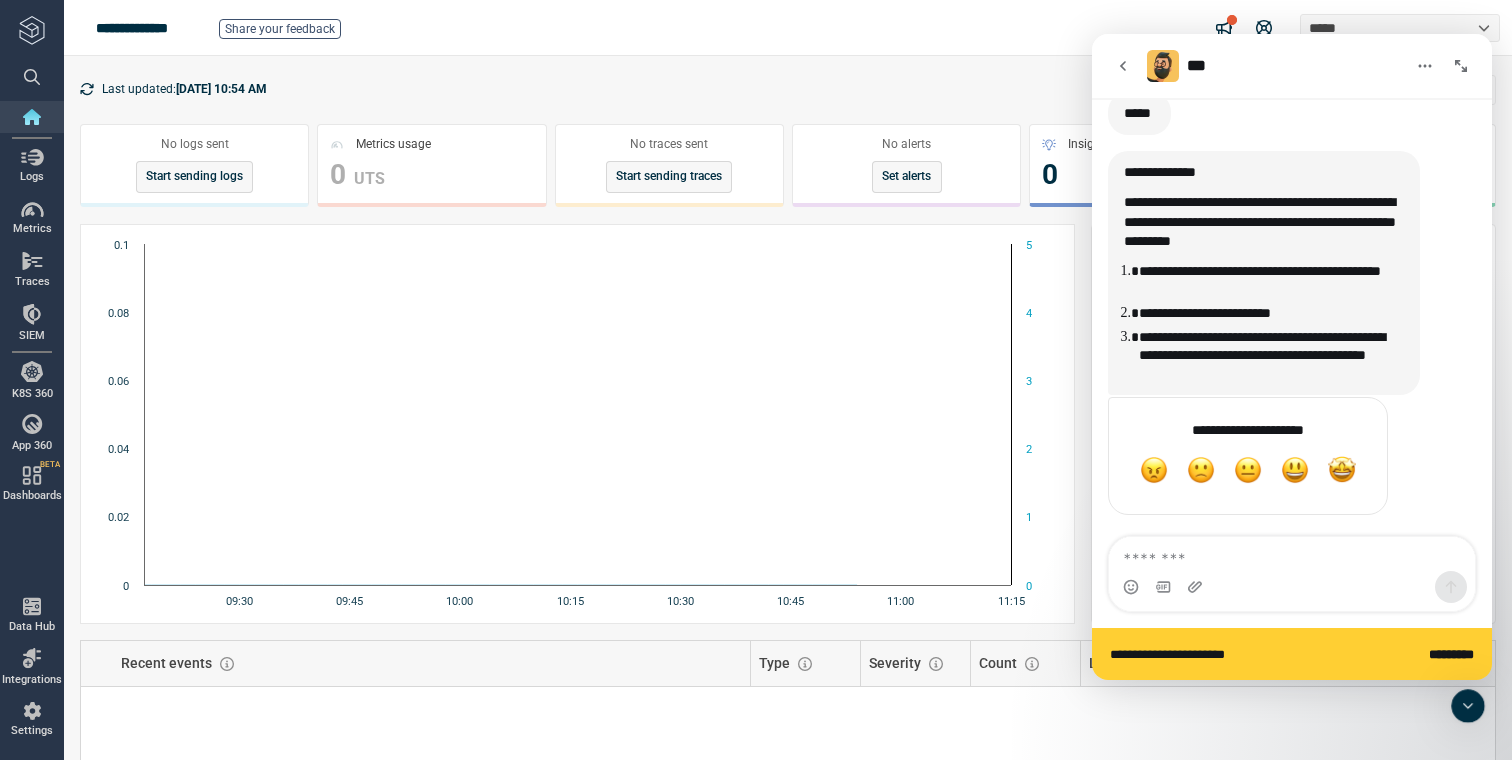 click on "*********" at bounding box center (1451, 654) 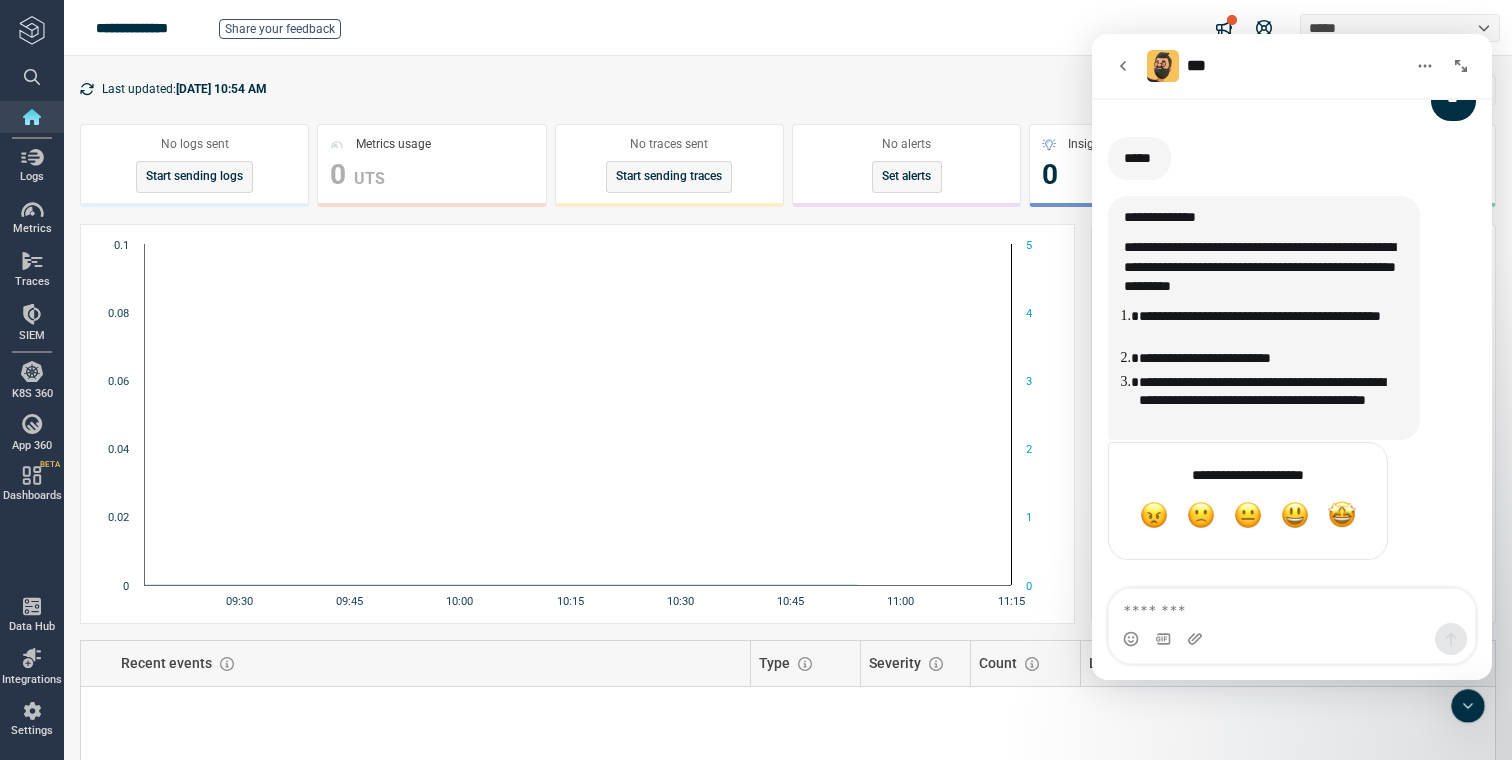 scroll, scrollTop: 216, scrollLeft: 0, axis: vertical 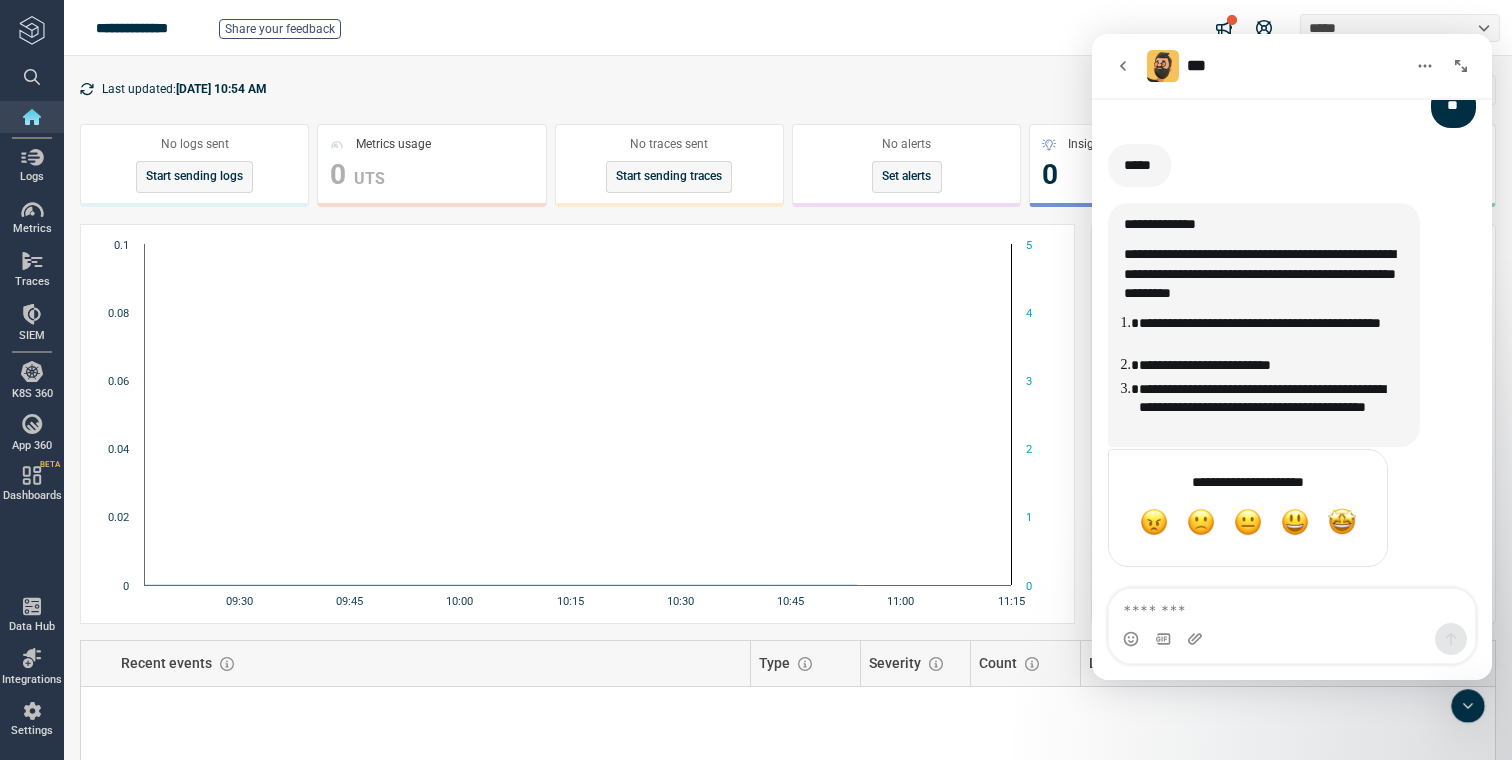 click 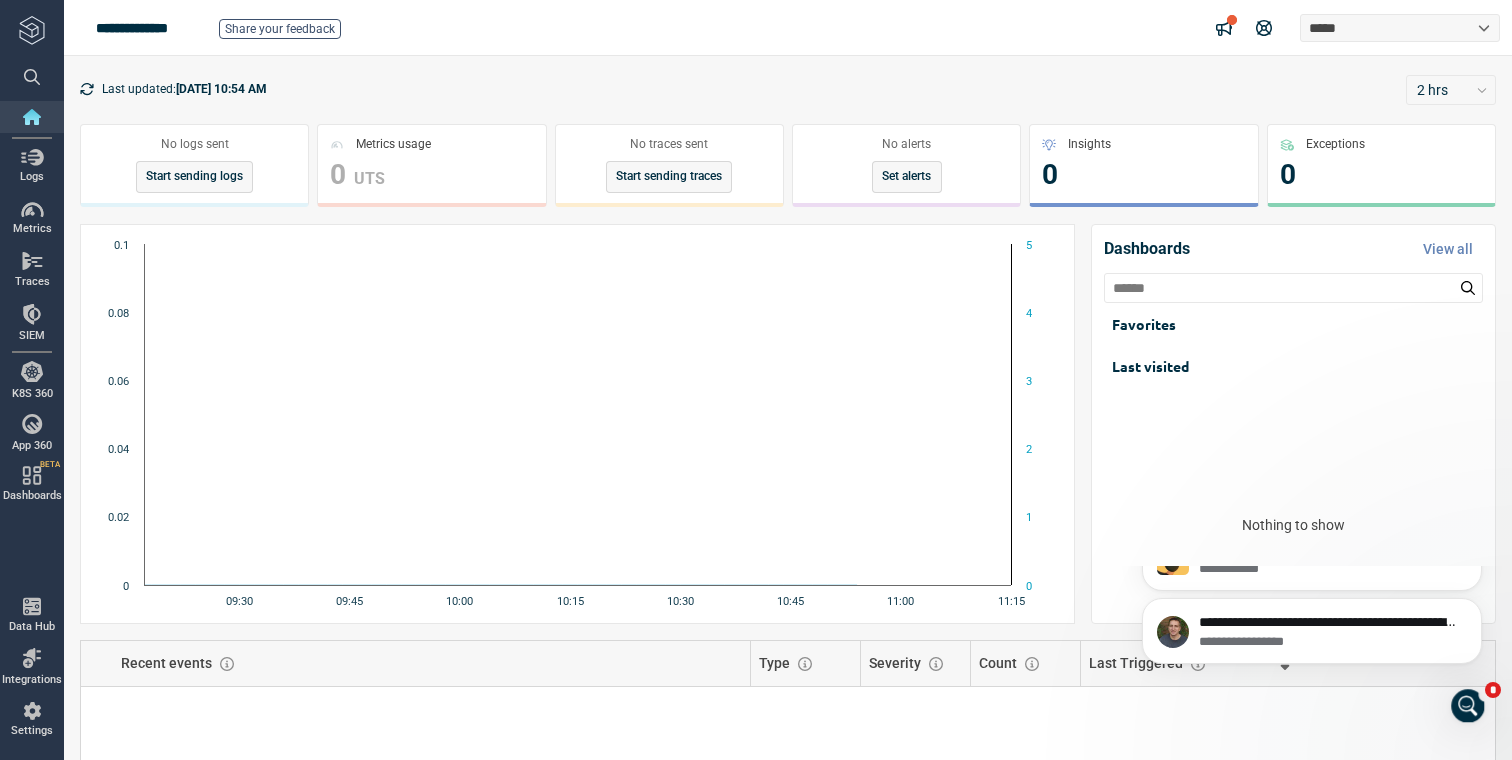 scroll, scrollTop: 0, scrollLeft: 0, axis: both 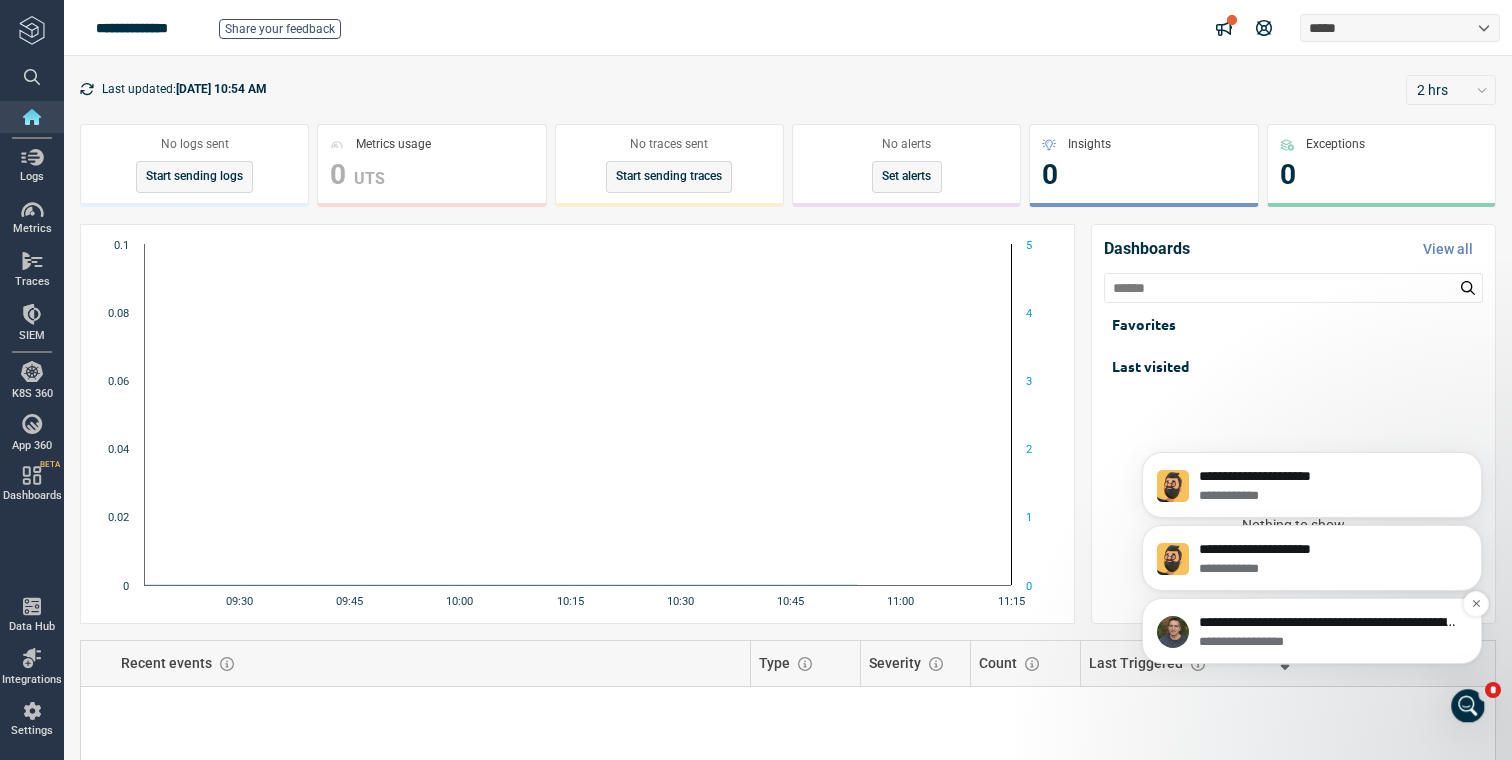 click on "**********" at bounding box center (1328, 642) 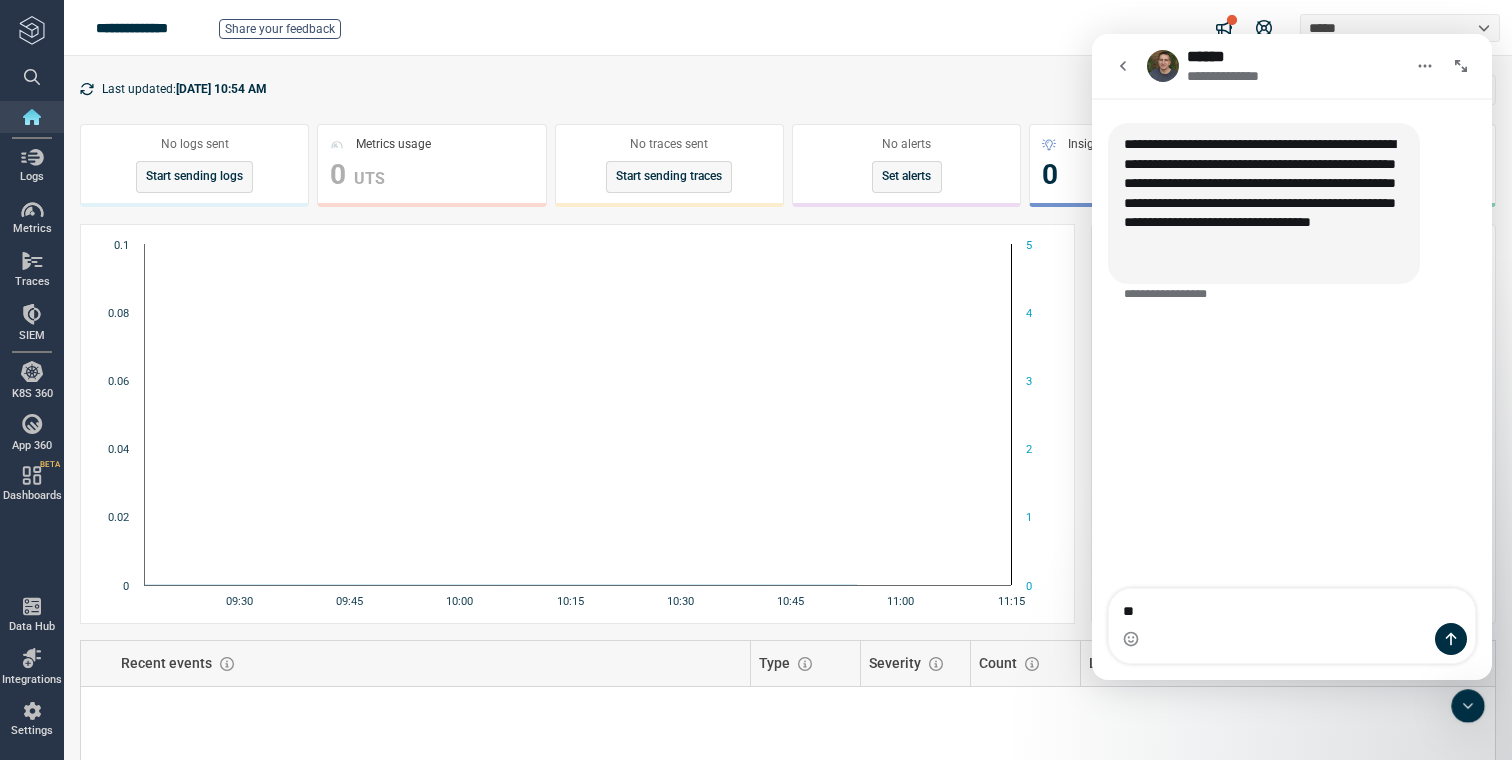 type on "**" 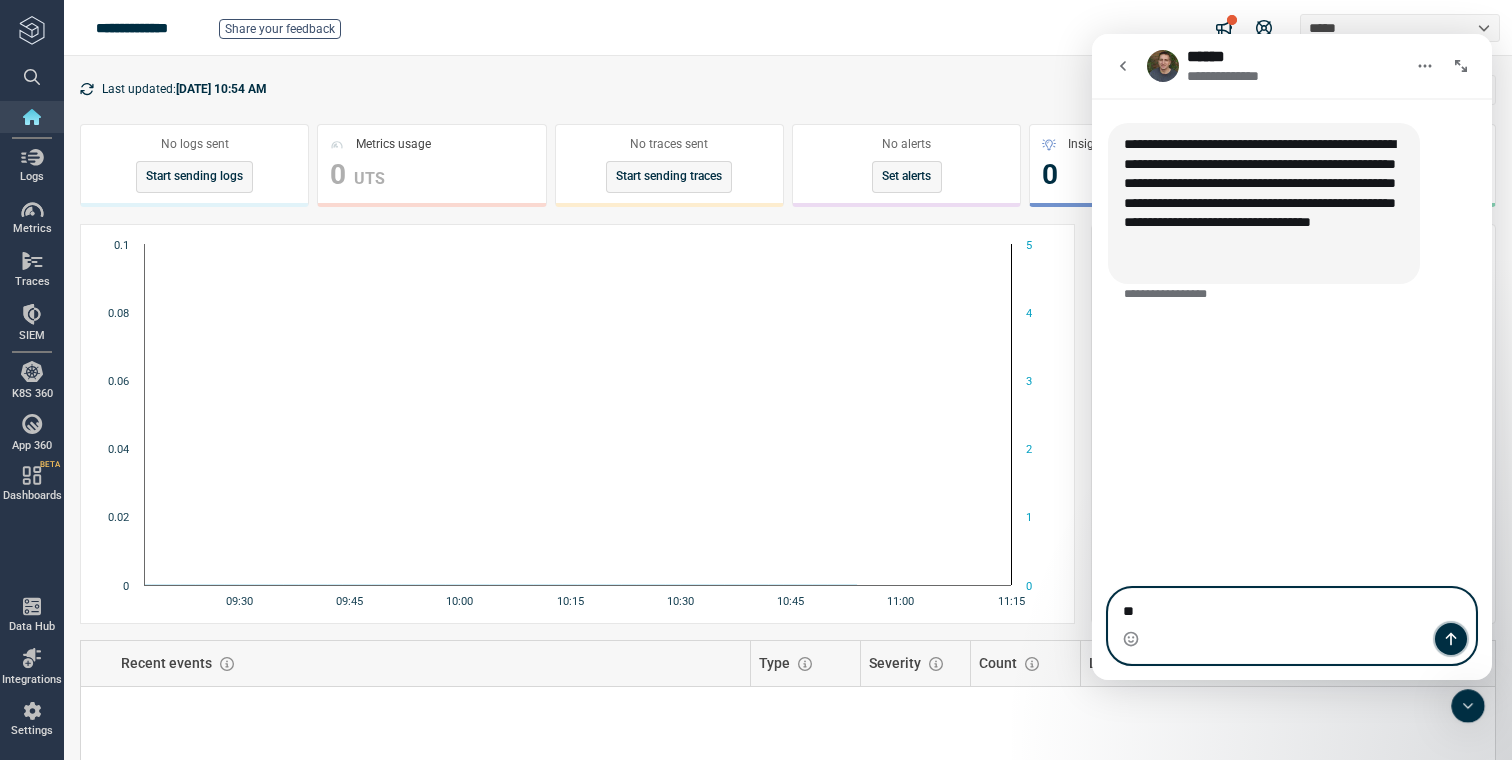 click 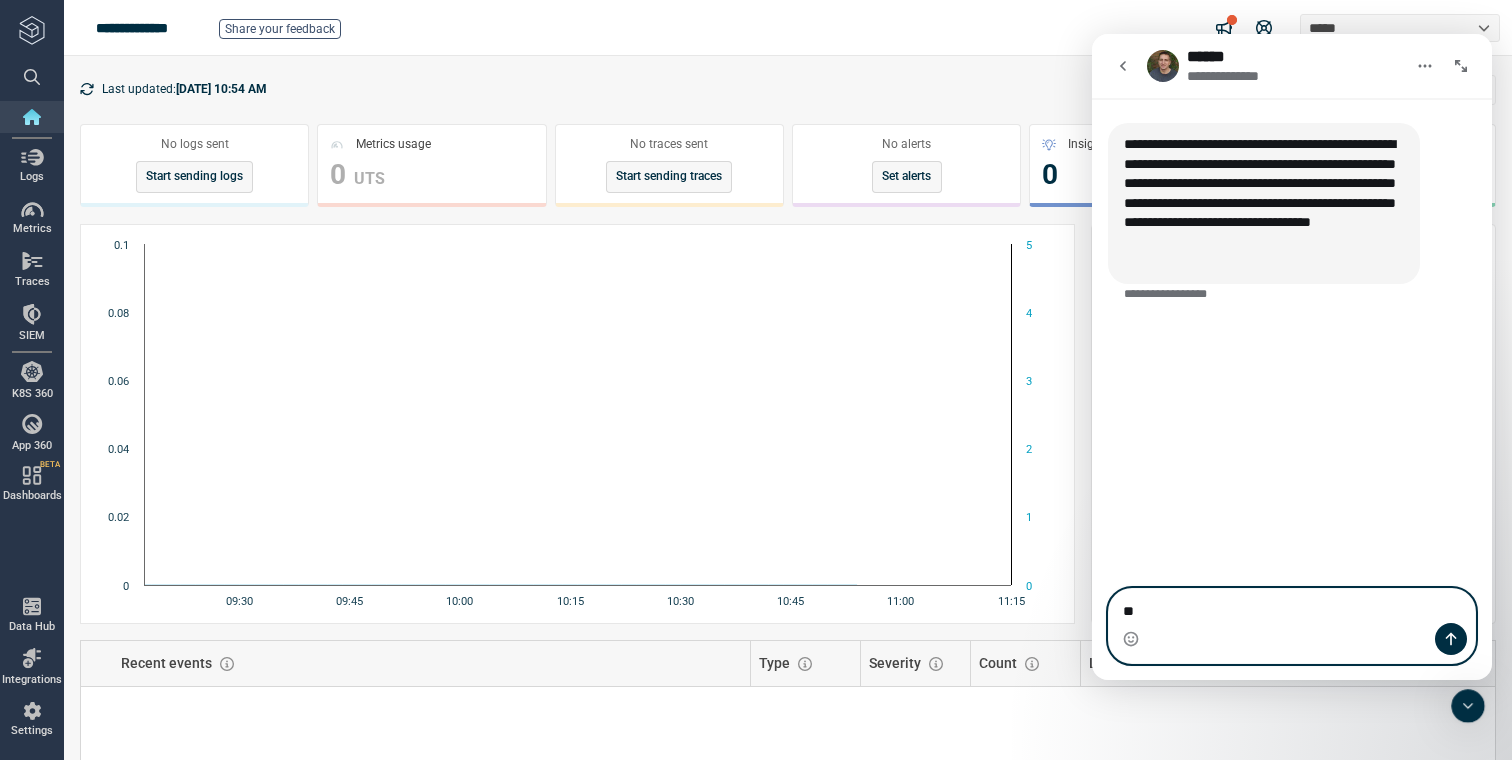 type 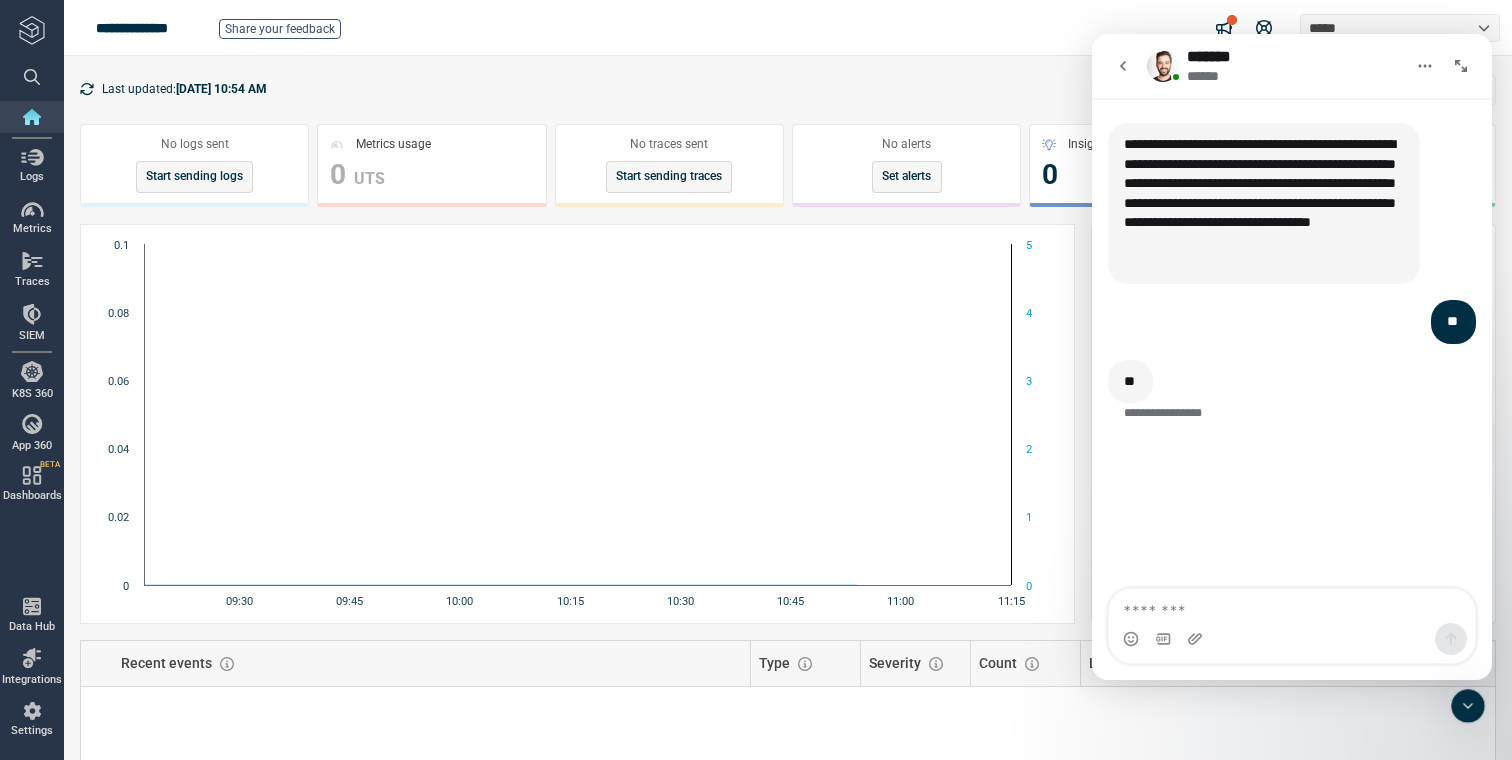 click 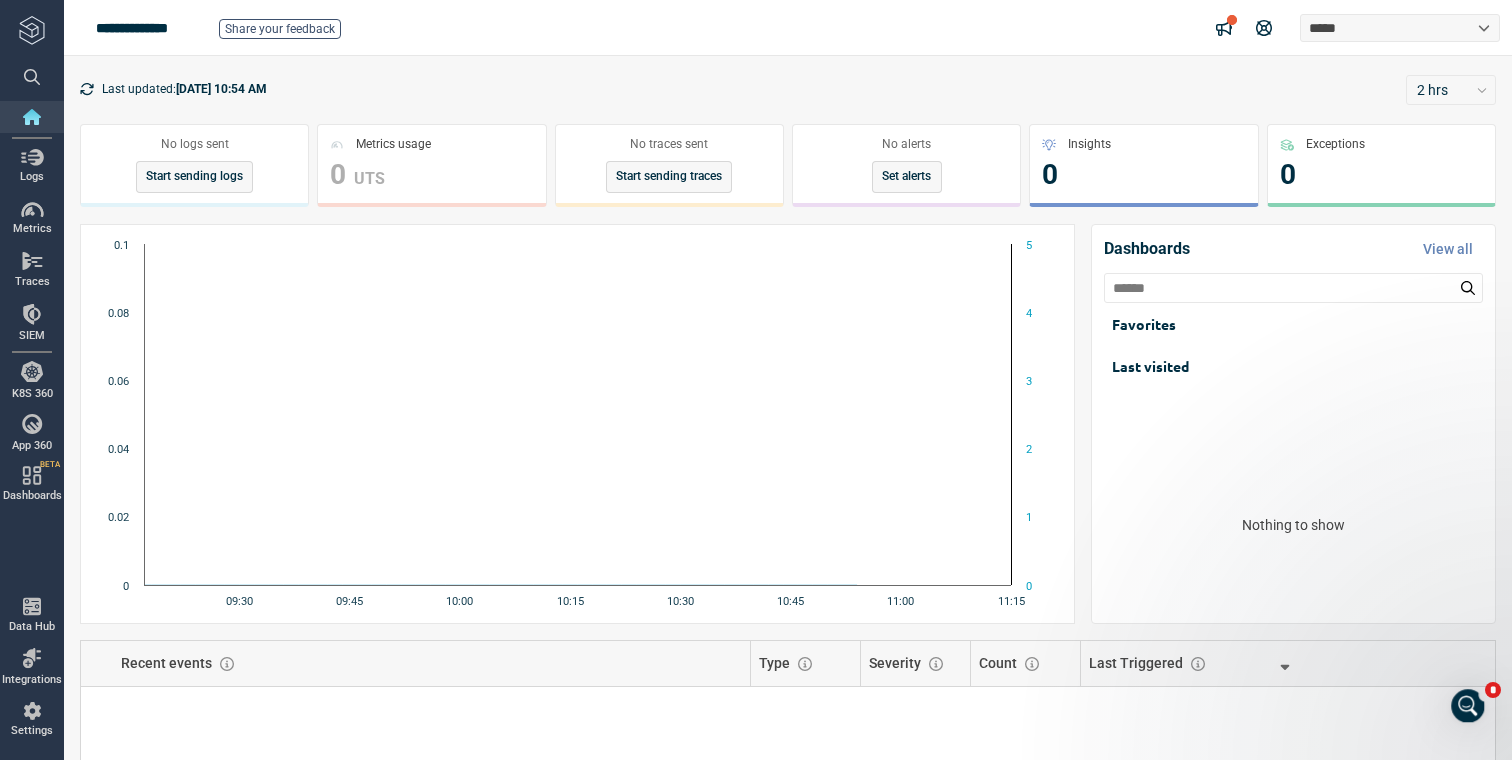 click 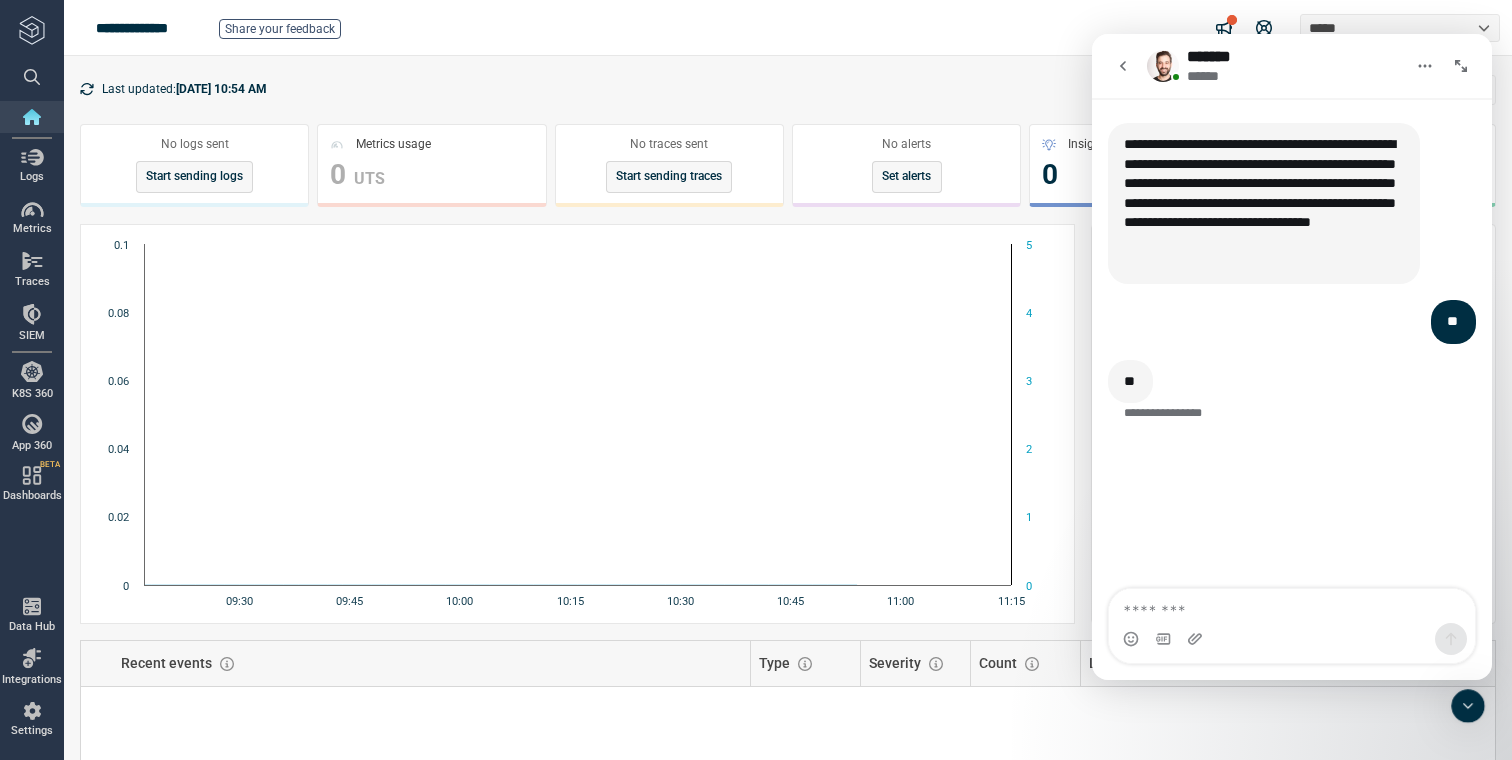 click 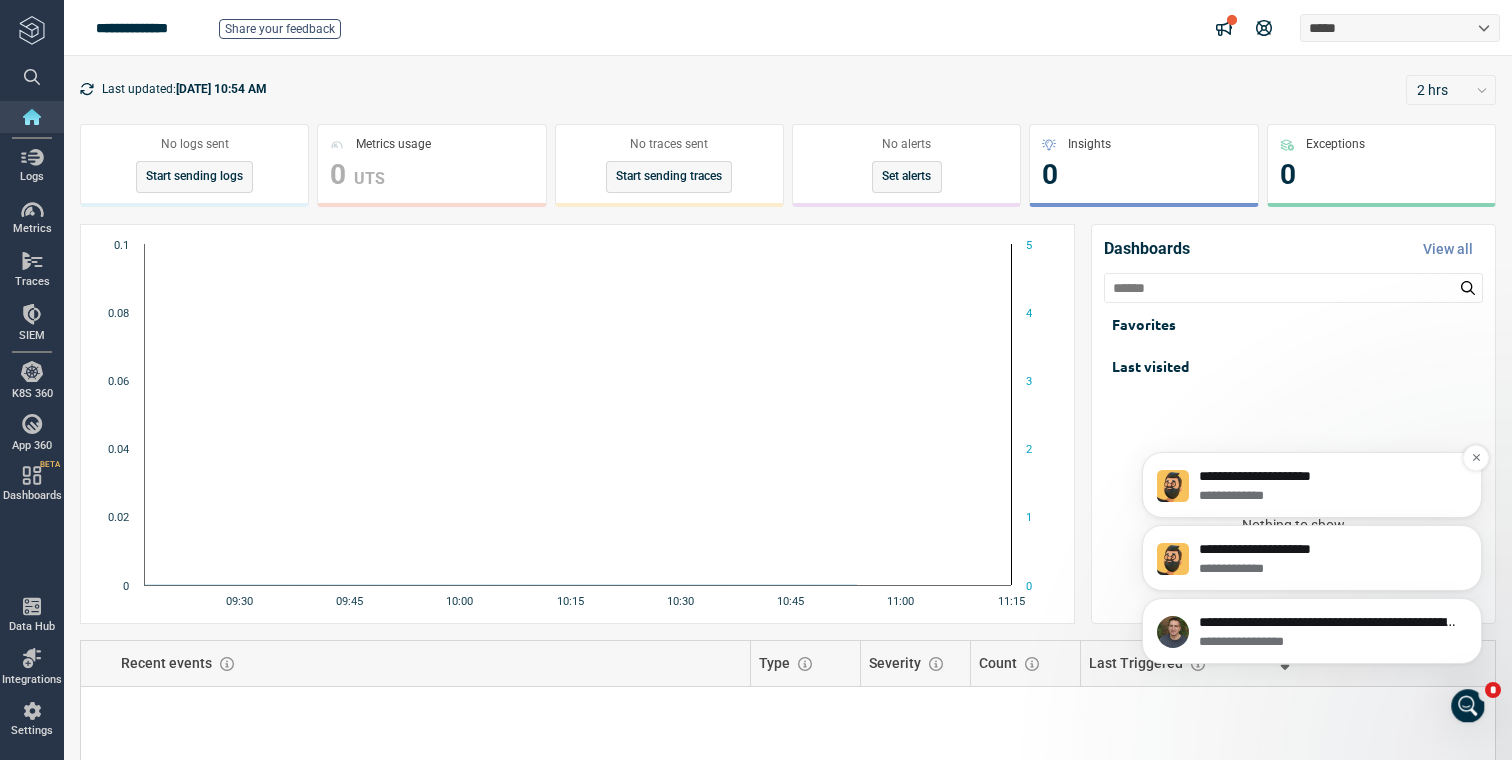 scroll, scrollTop: 0, scrollLeft: 0, axis: both 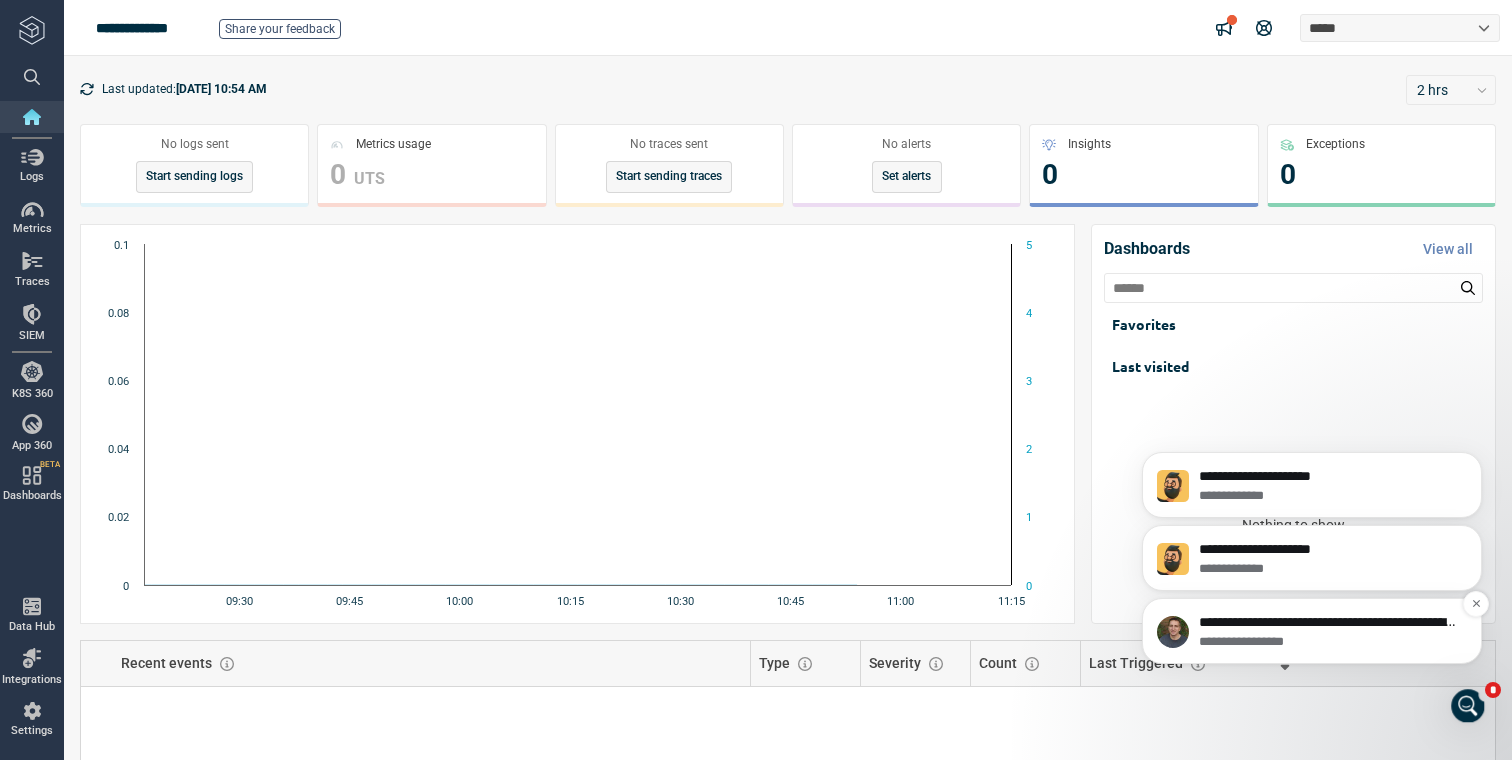 click on "**********" at bounding box center (1328, 642) 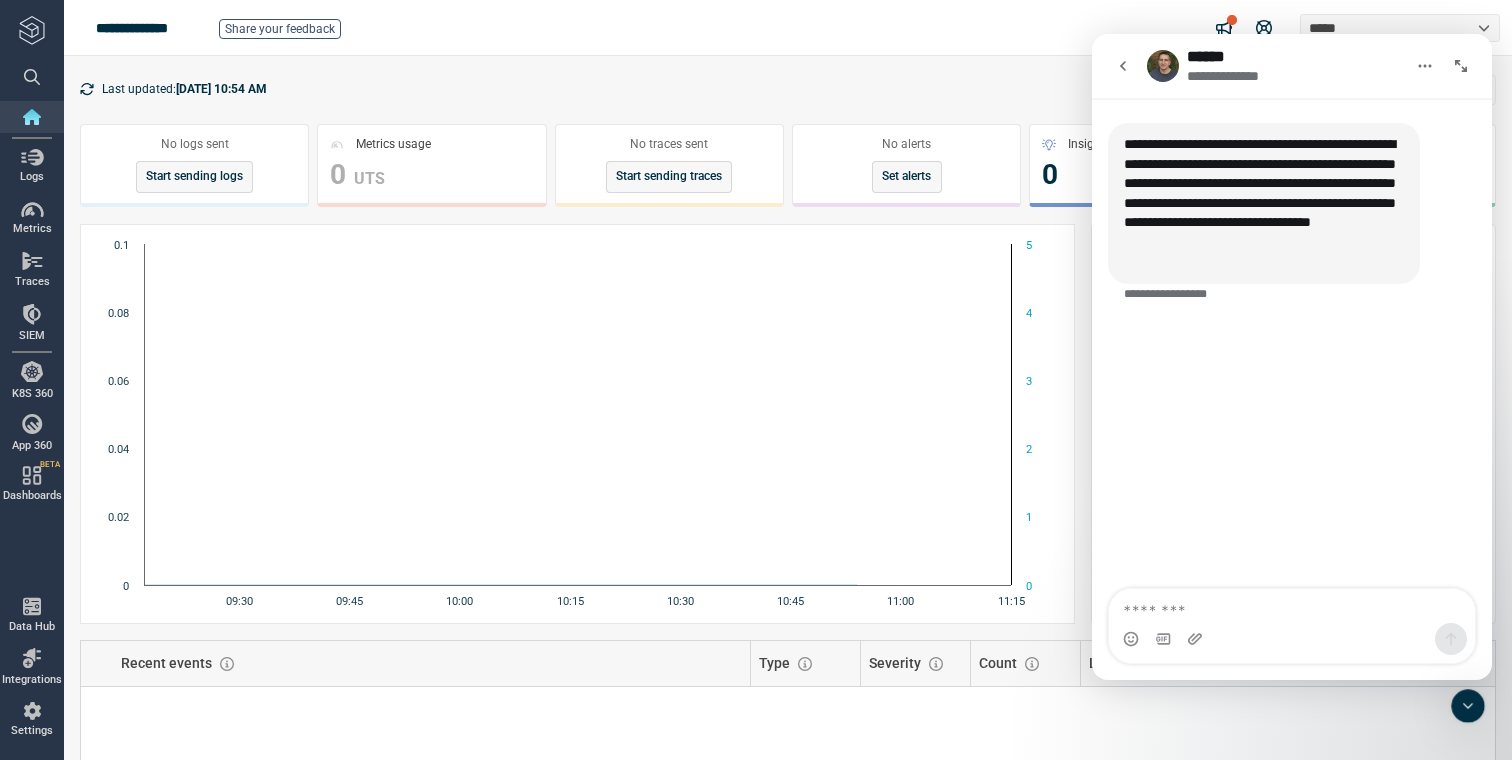 click at bounding box center [1292, 639] 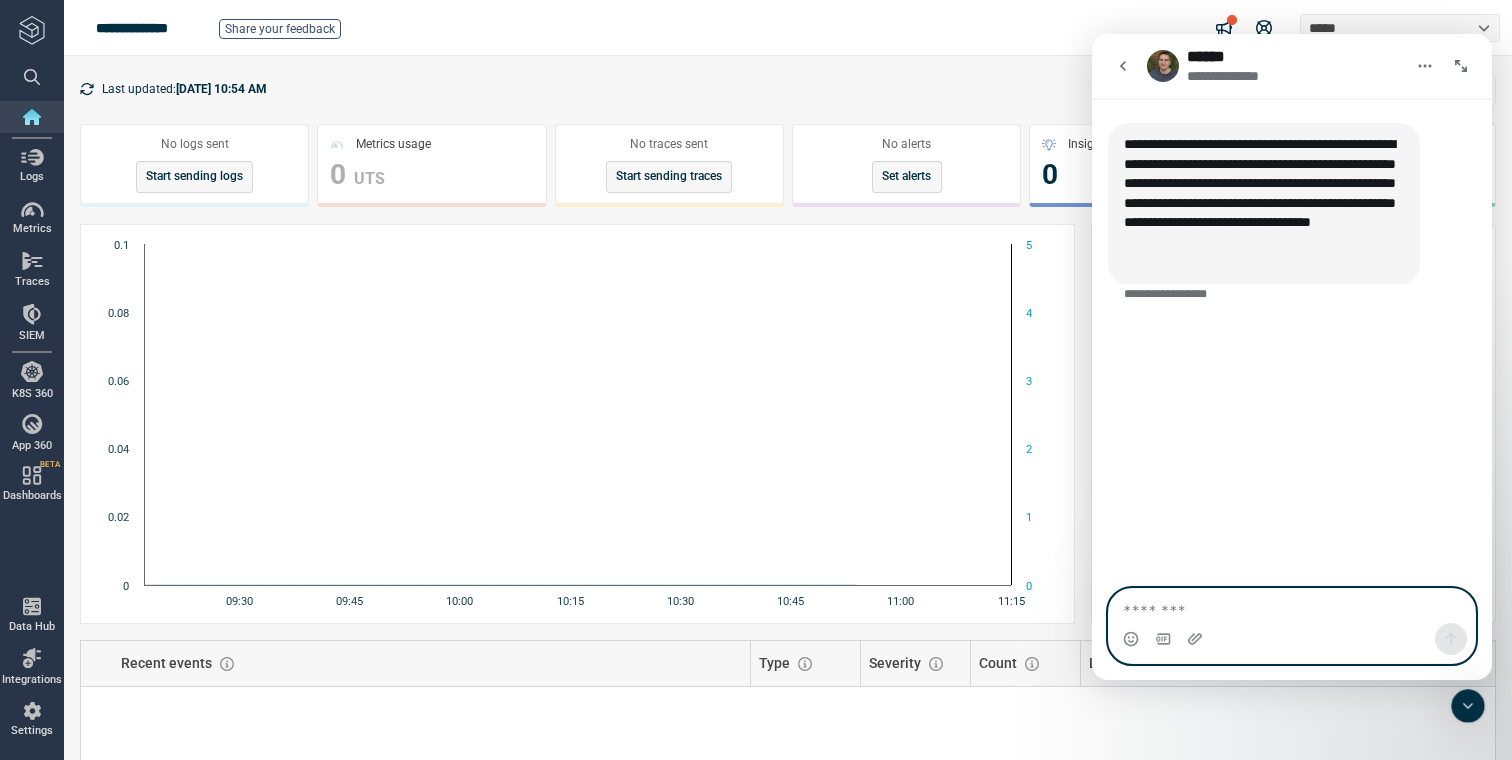 click at bounding box center (1292, 606) 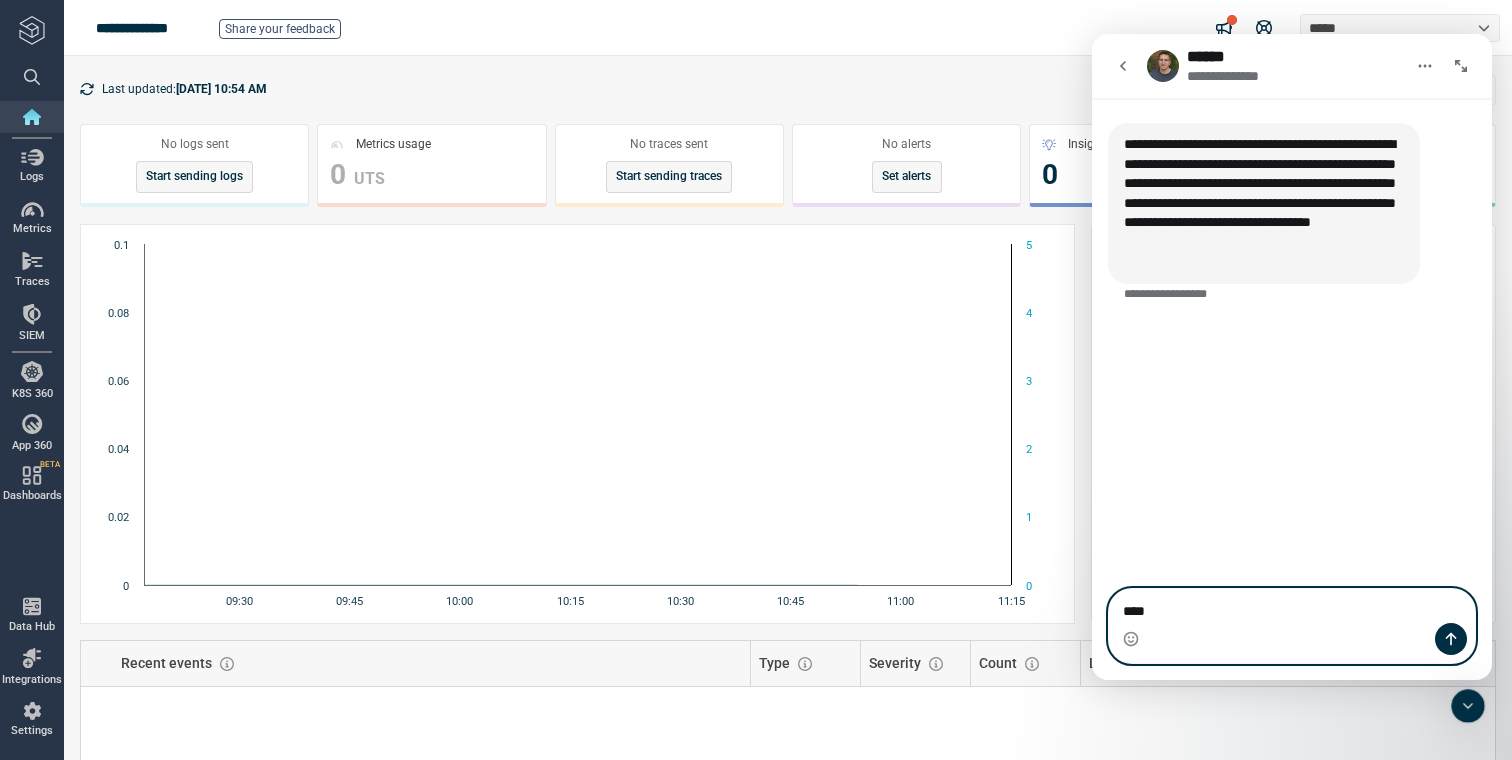 type on "****" 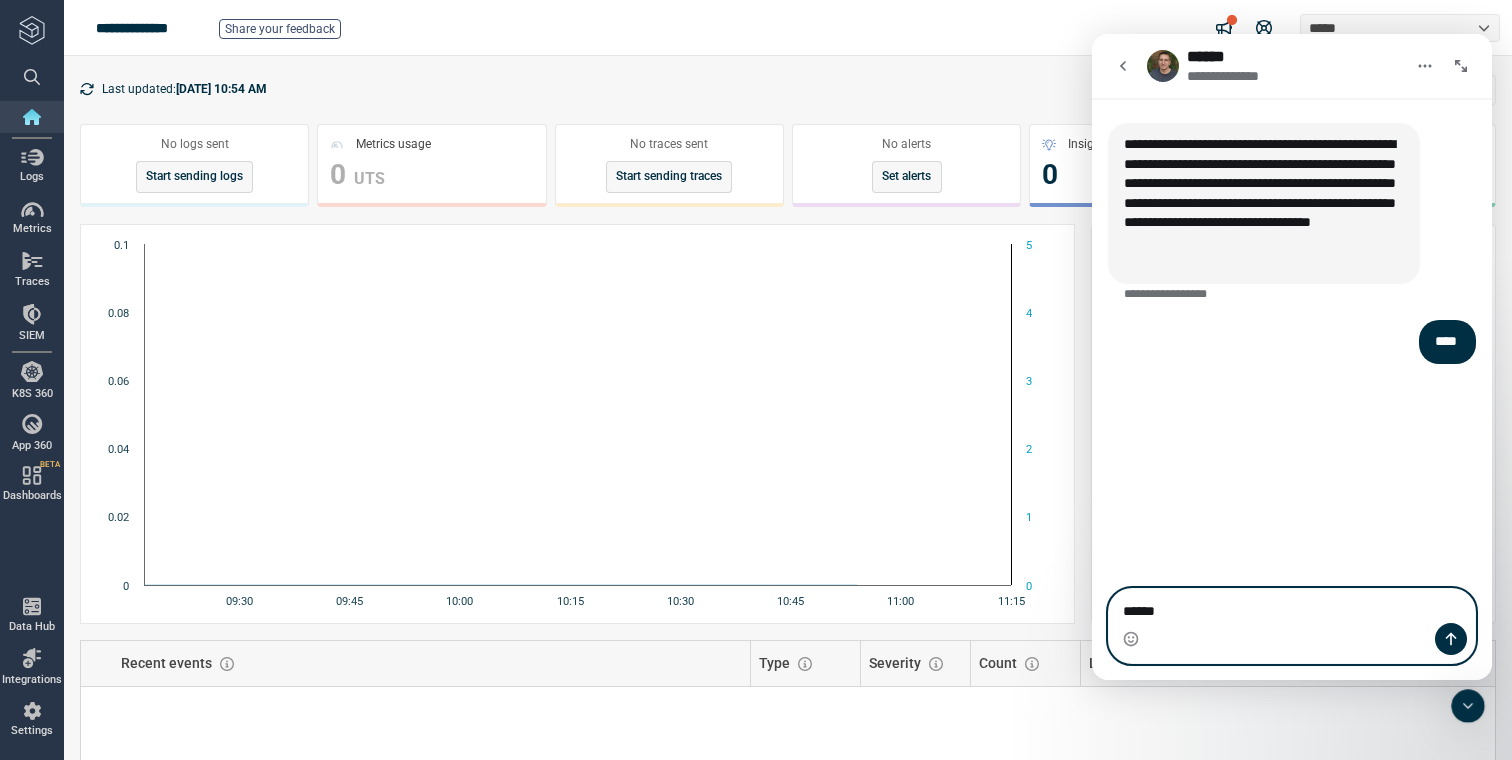 type on "******" 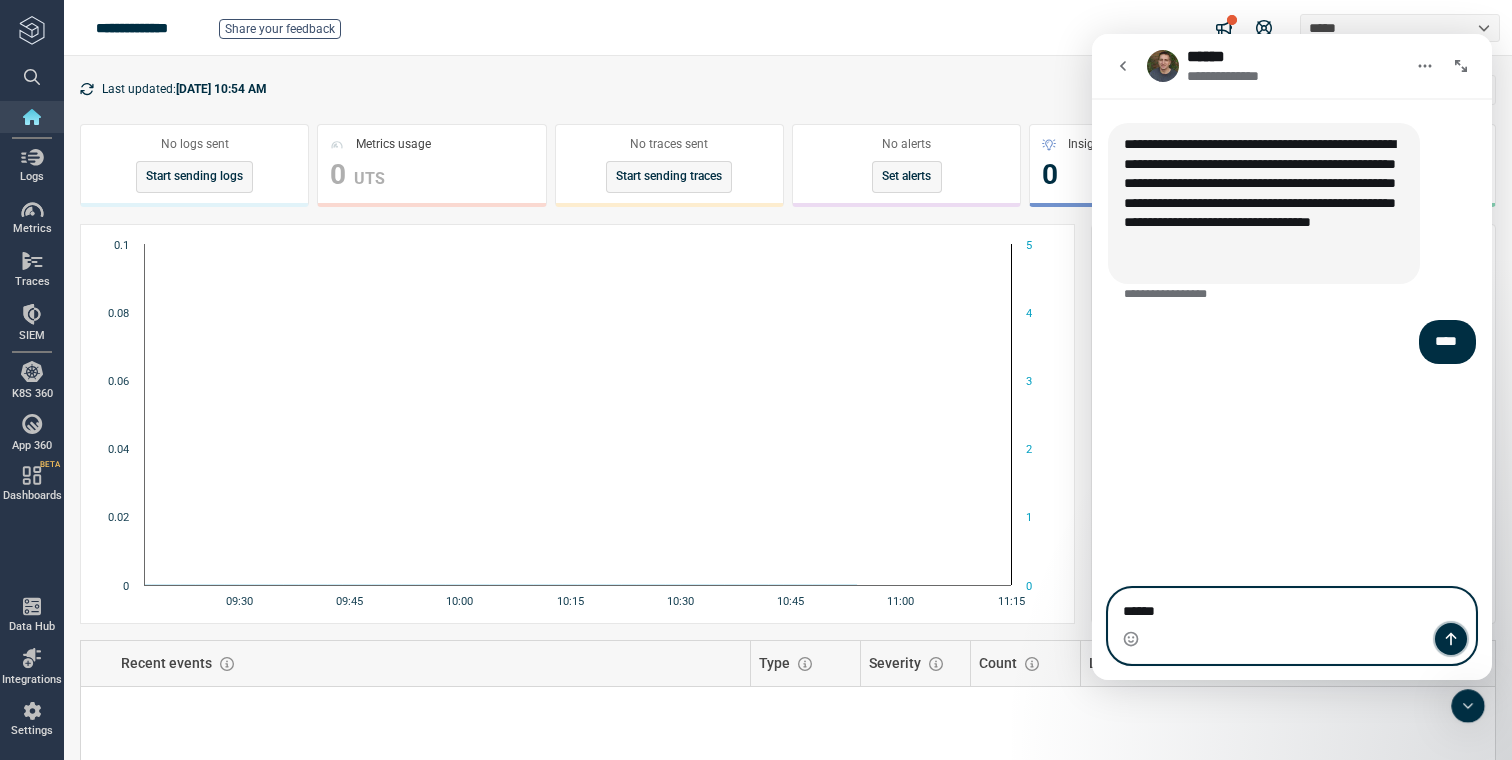 click 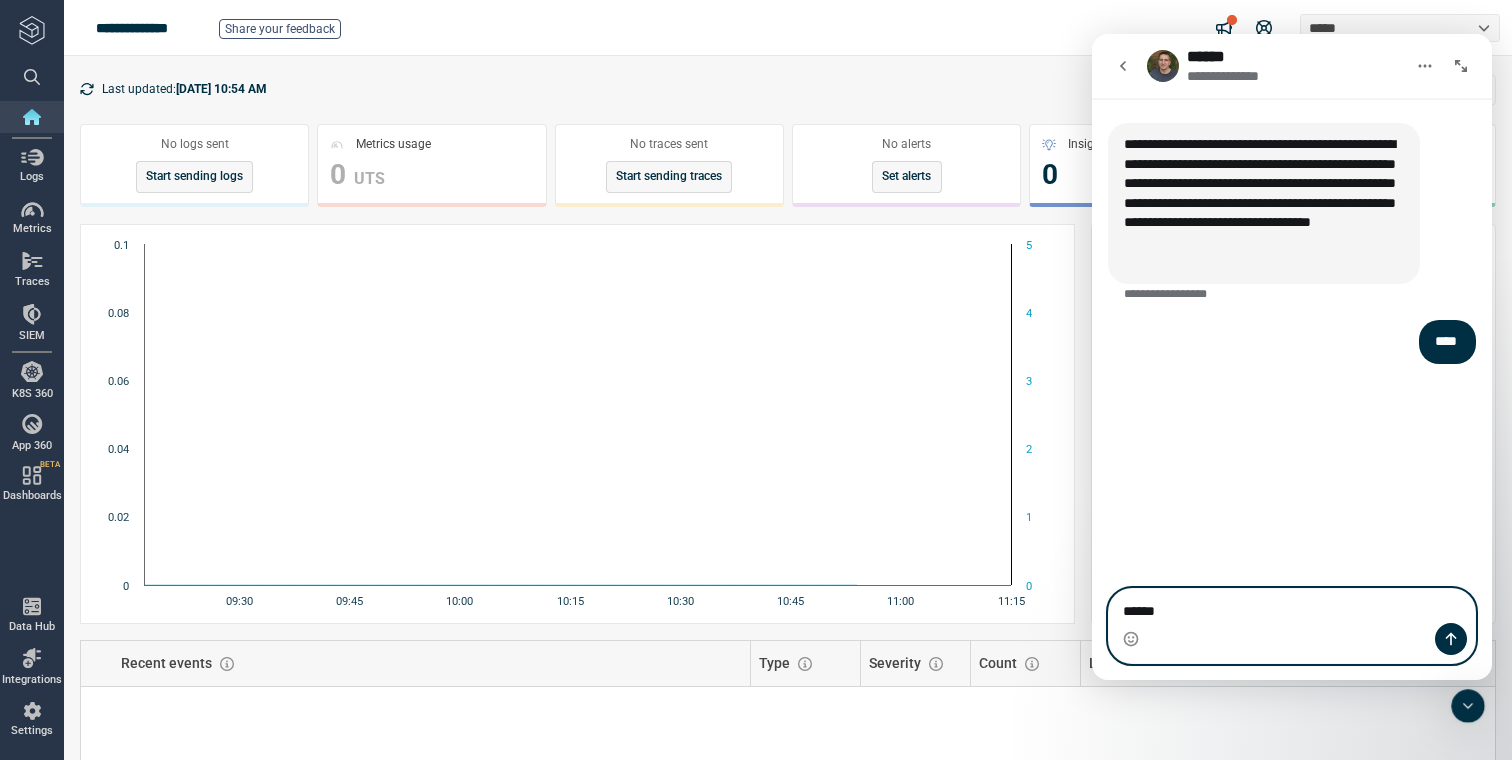 type 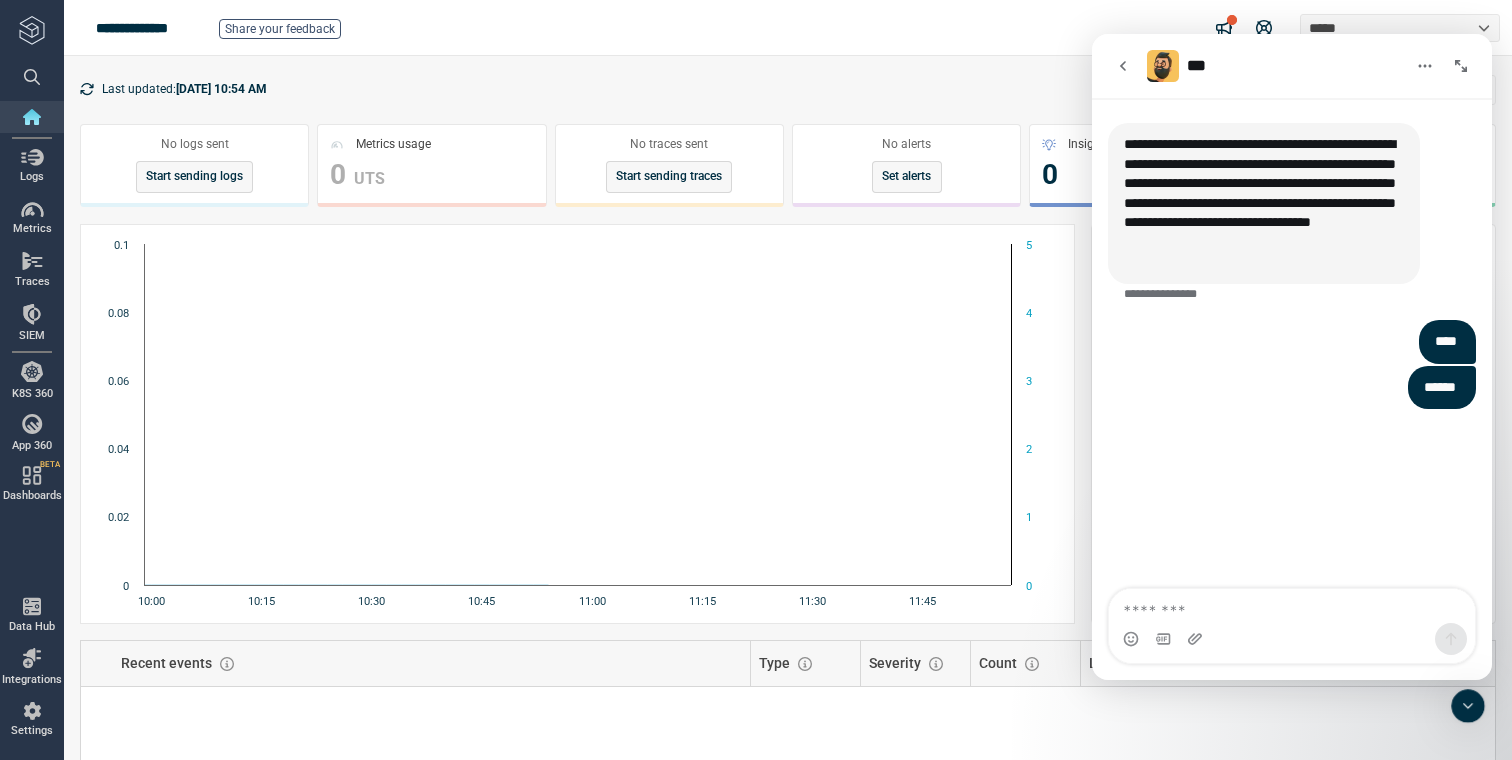 click 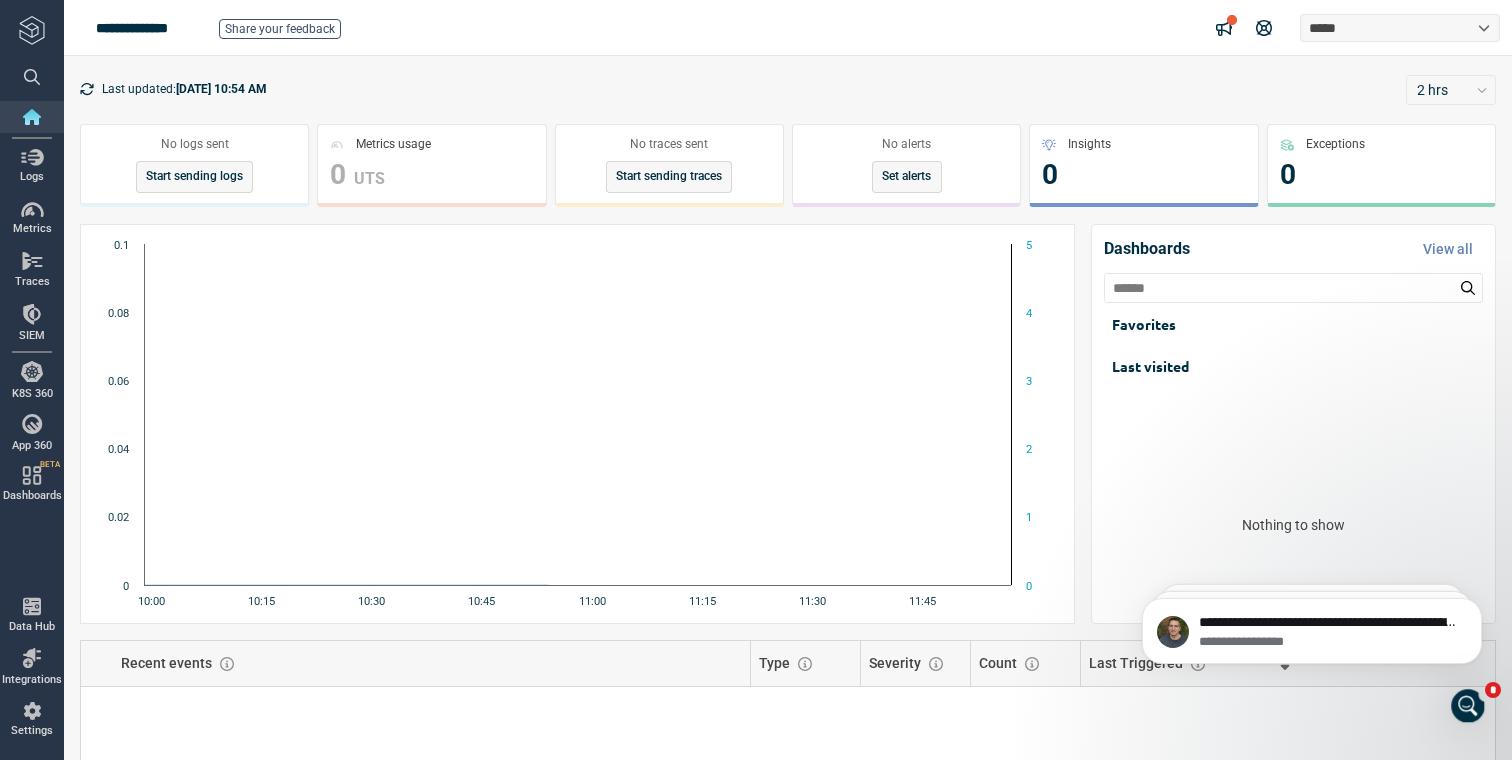 scroll, scrollTop: 0, scrollLeft: 0, axis: both 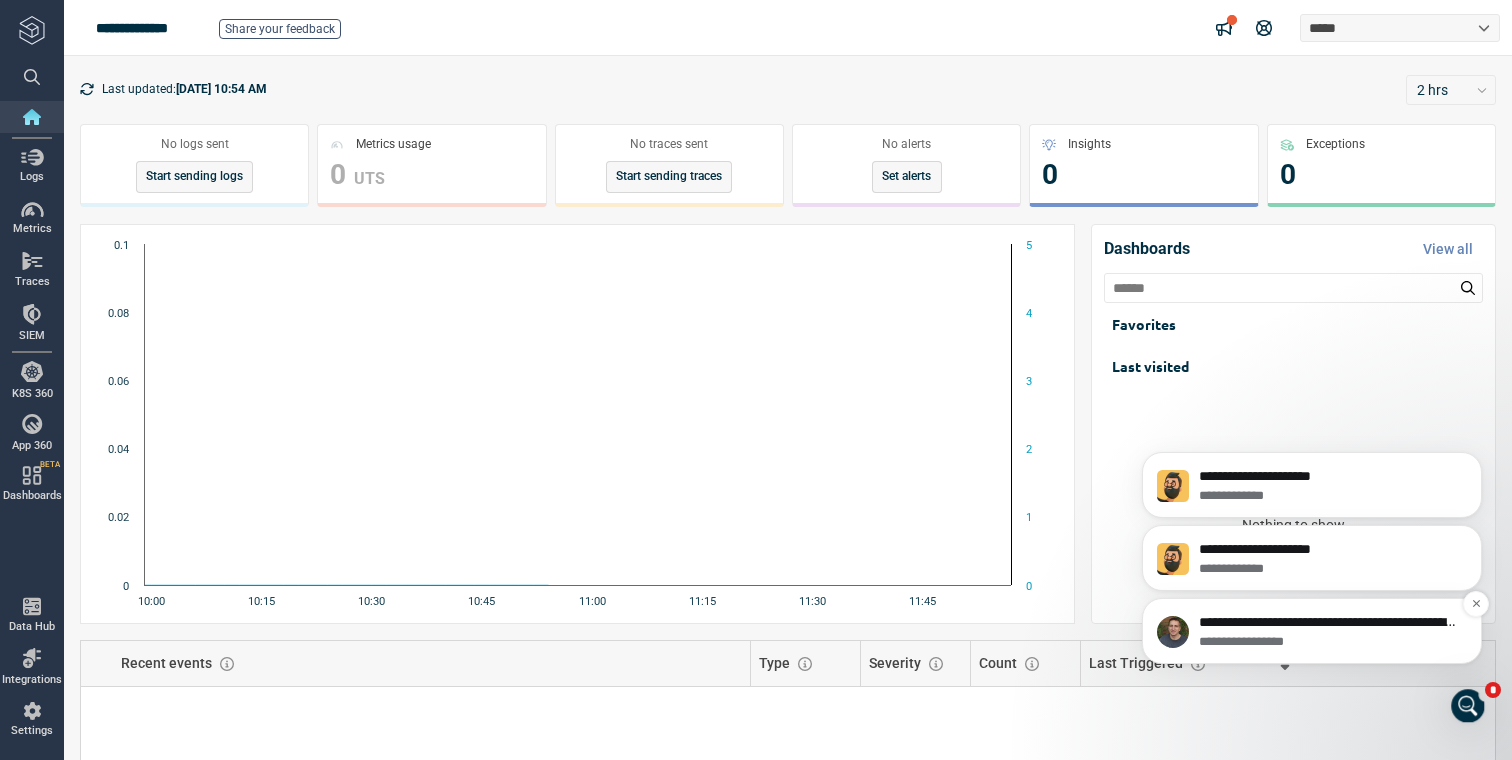 click on "**********" at bounding box center [1328, 642] 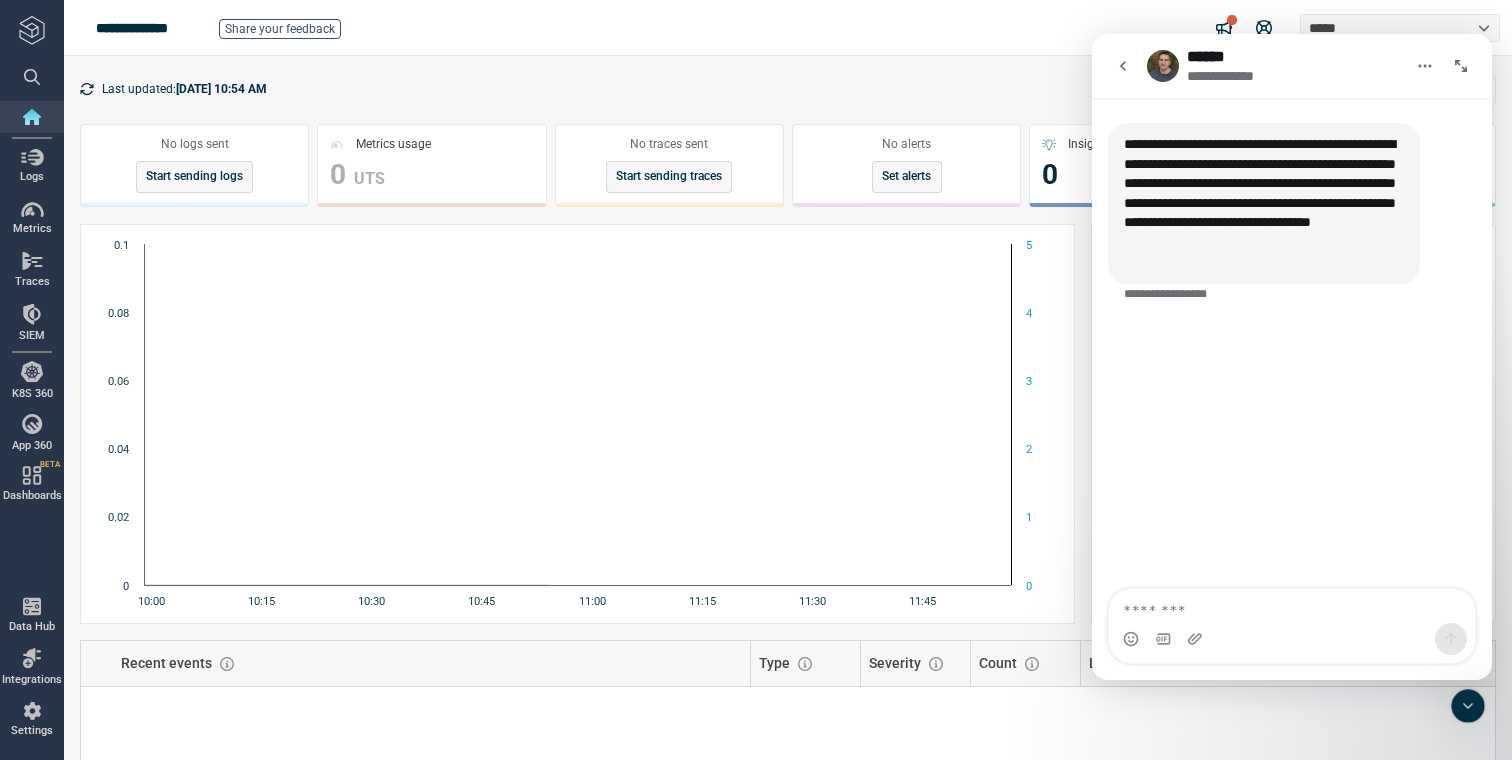 drag, startPoint x: 1139, startPoint y: 593, endPoint x: 1149, endPoint y: 601, distance: 12.806249 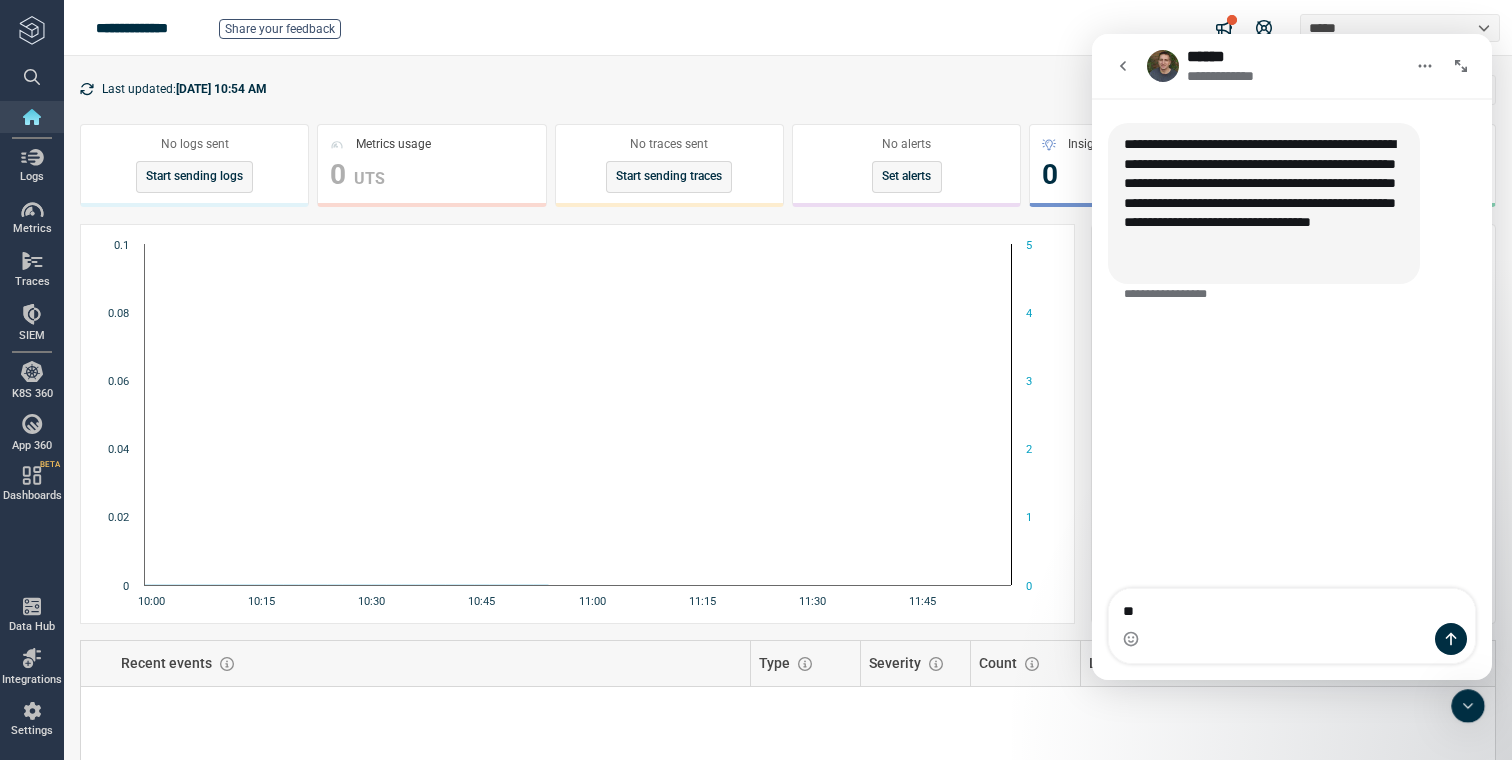 type on "*" 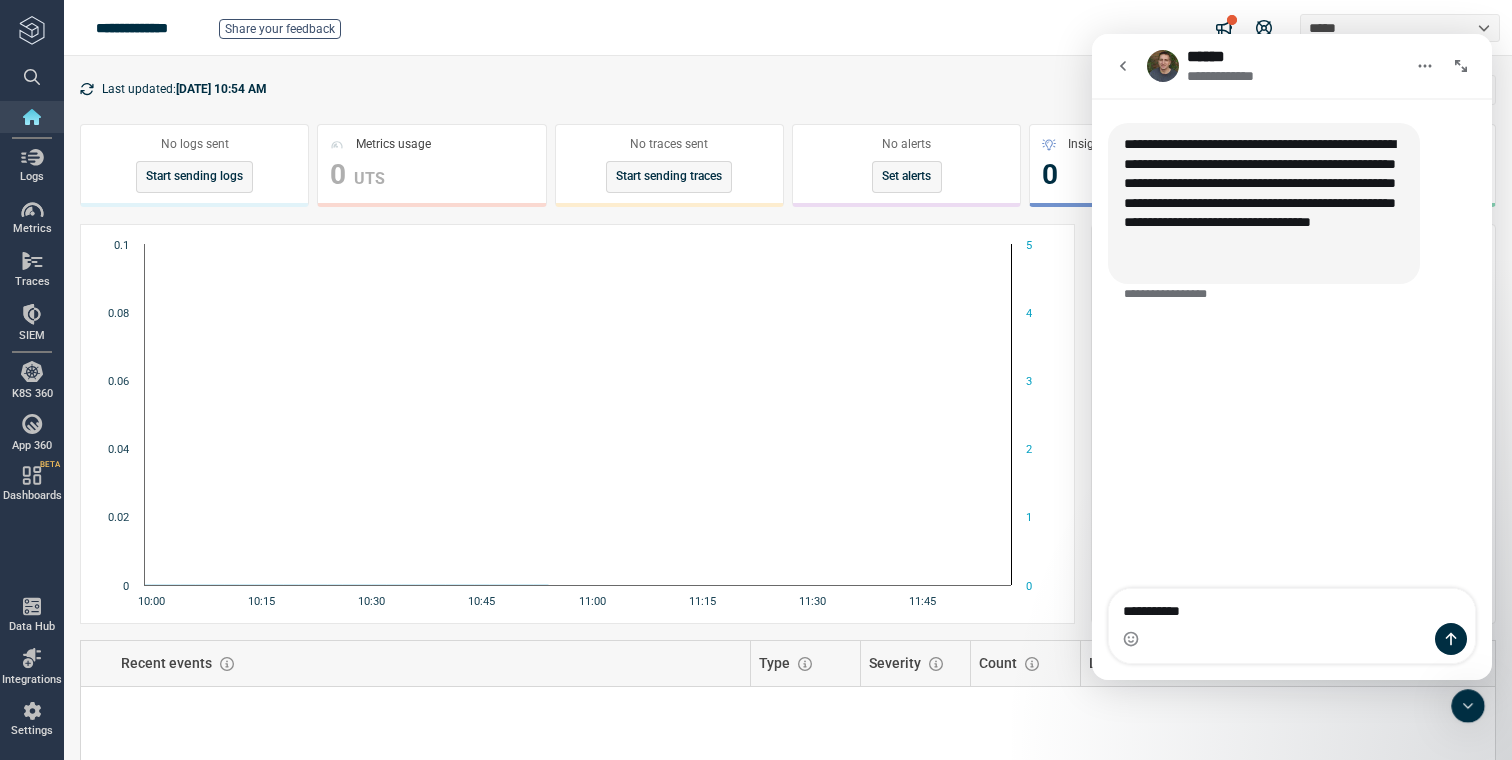 type on "**********" 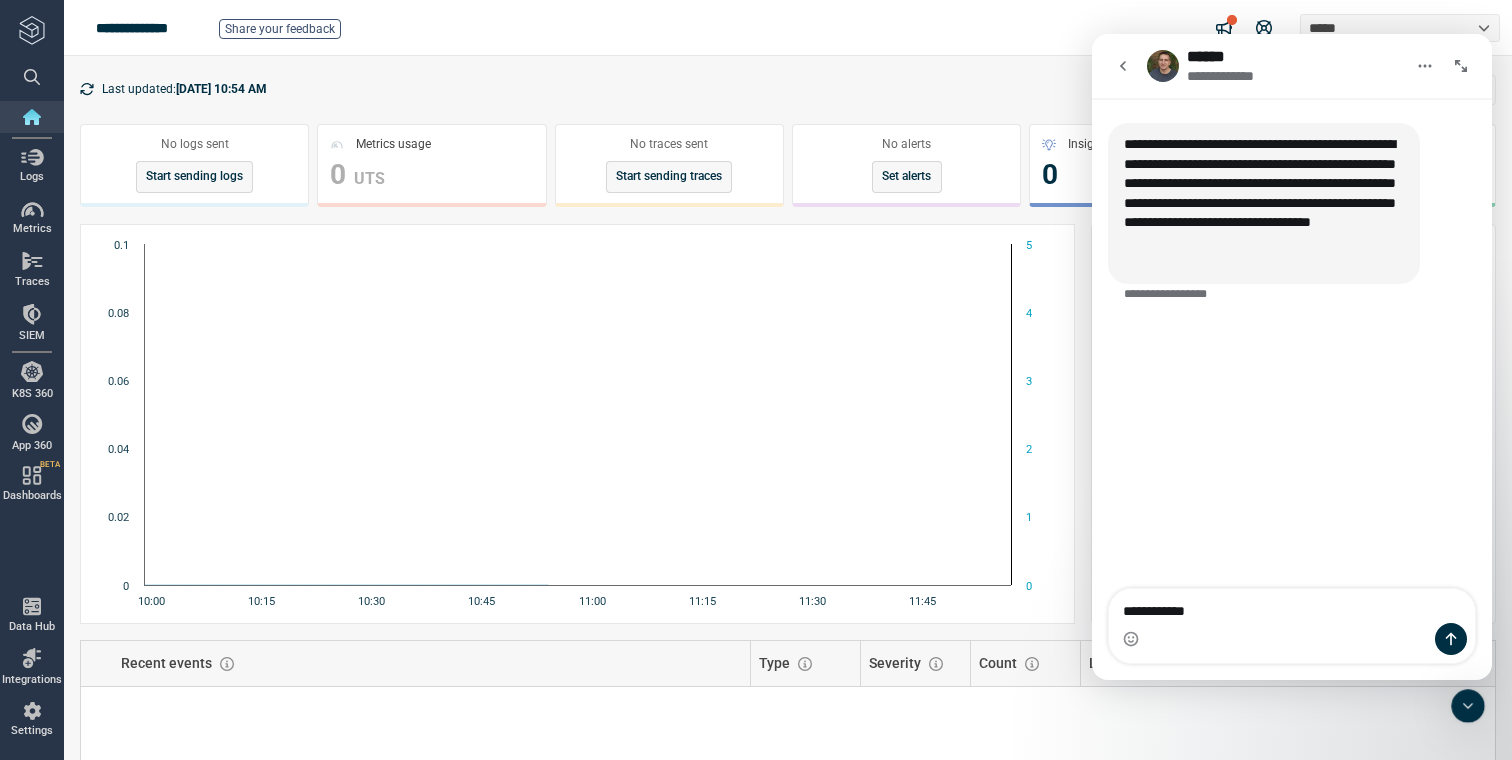 type 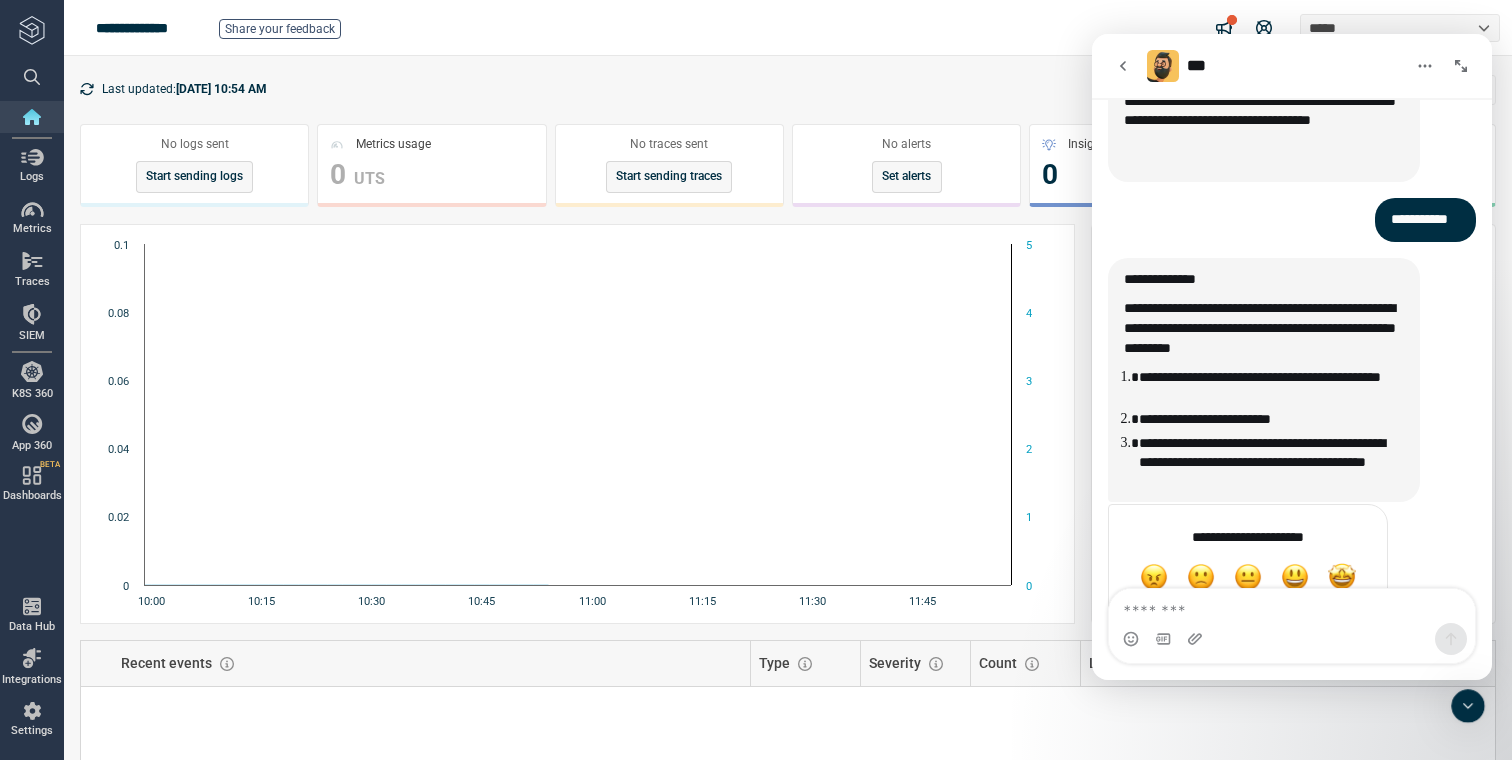 scroll, scrollTop: 157, scrollLeft: 0, axis: vertical 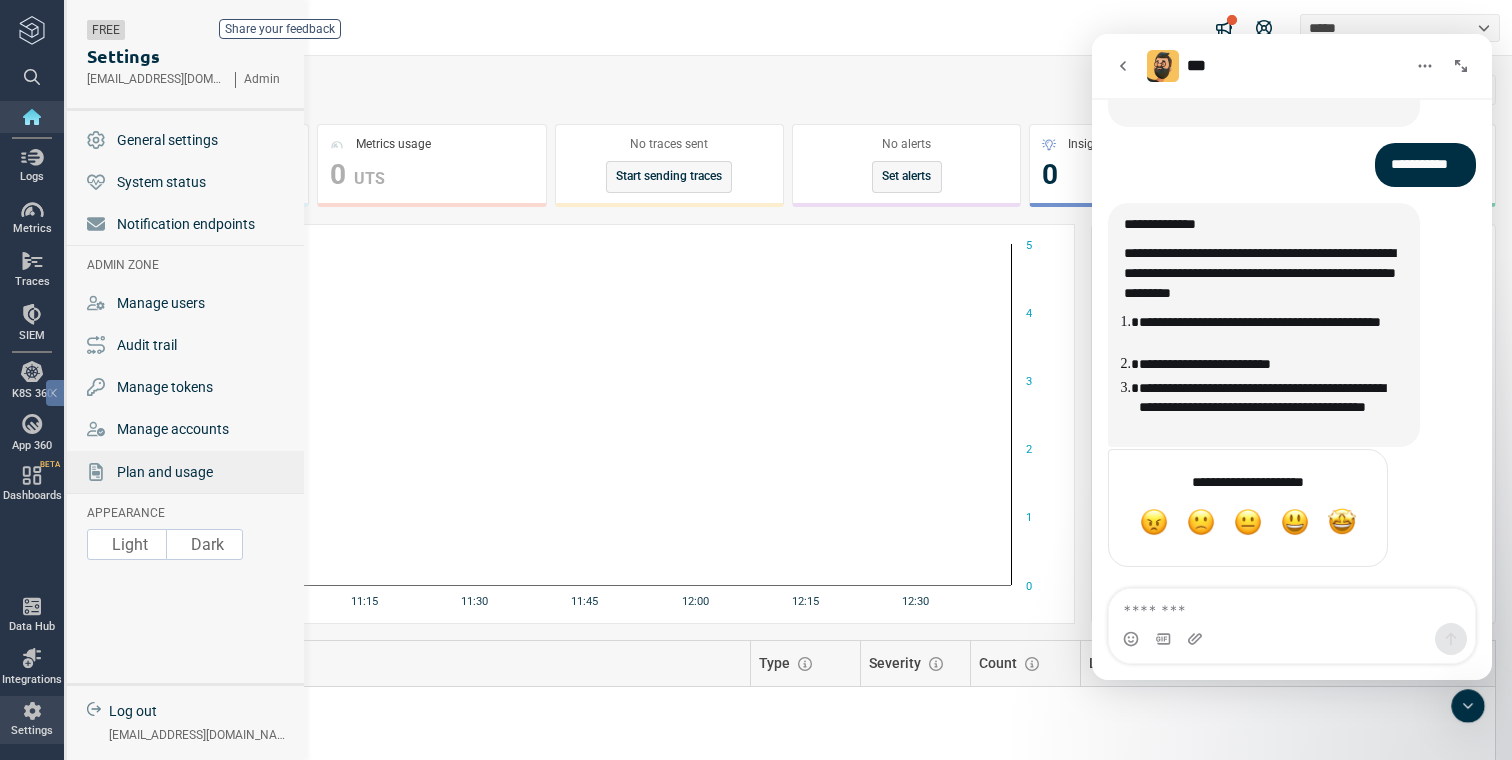 click on "Plan and usage" at bounding box center [165, 472] 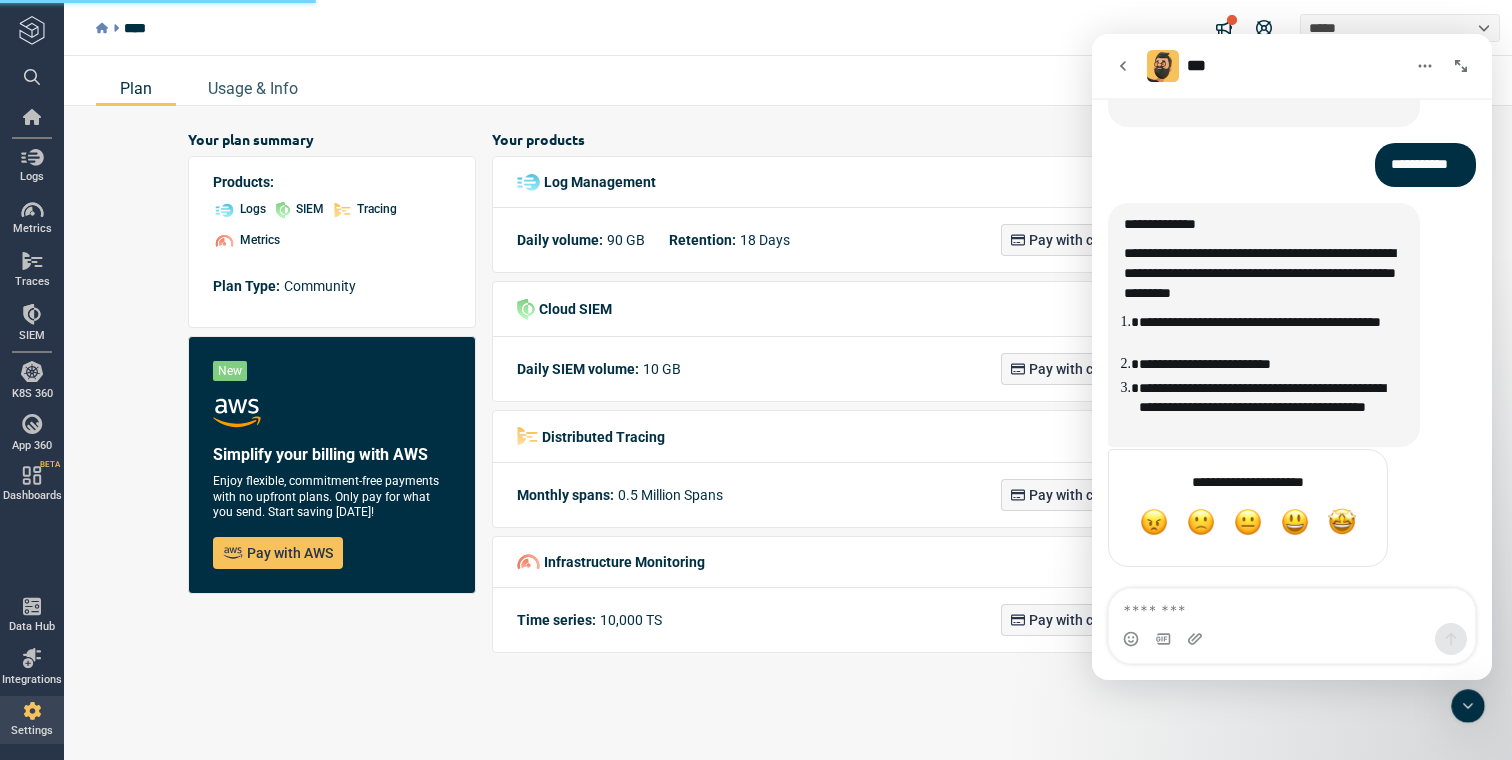 click on "Plan Usage & Info" at bounding box center (788, 81) 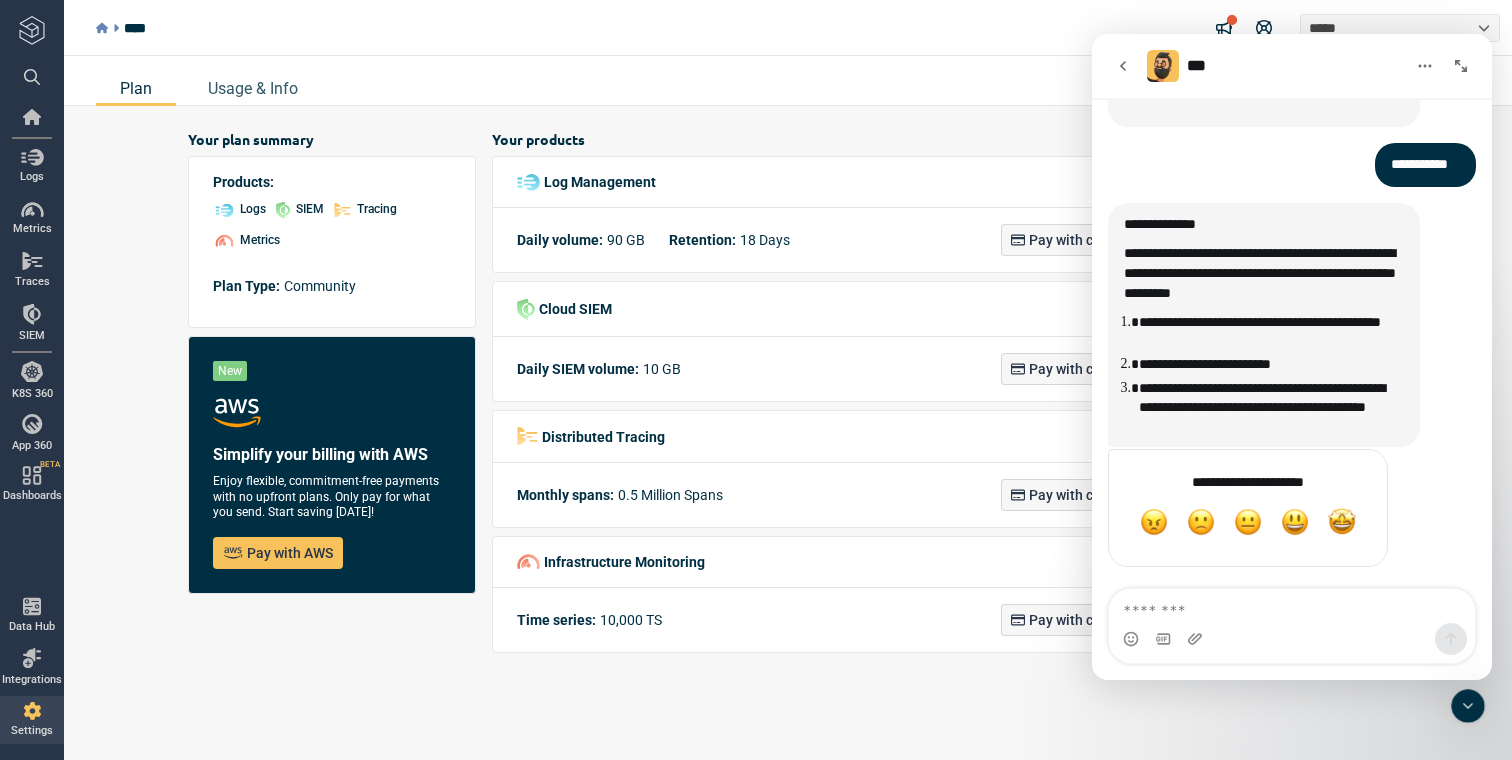 click 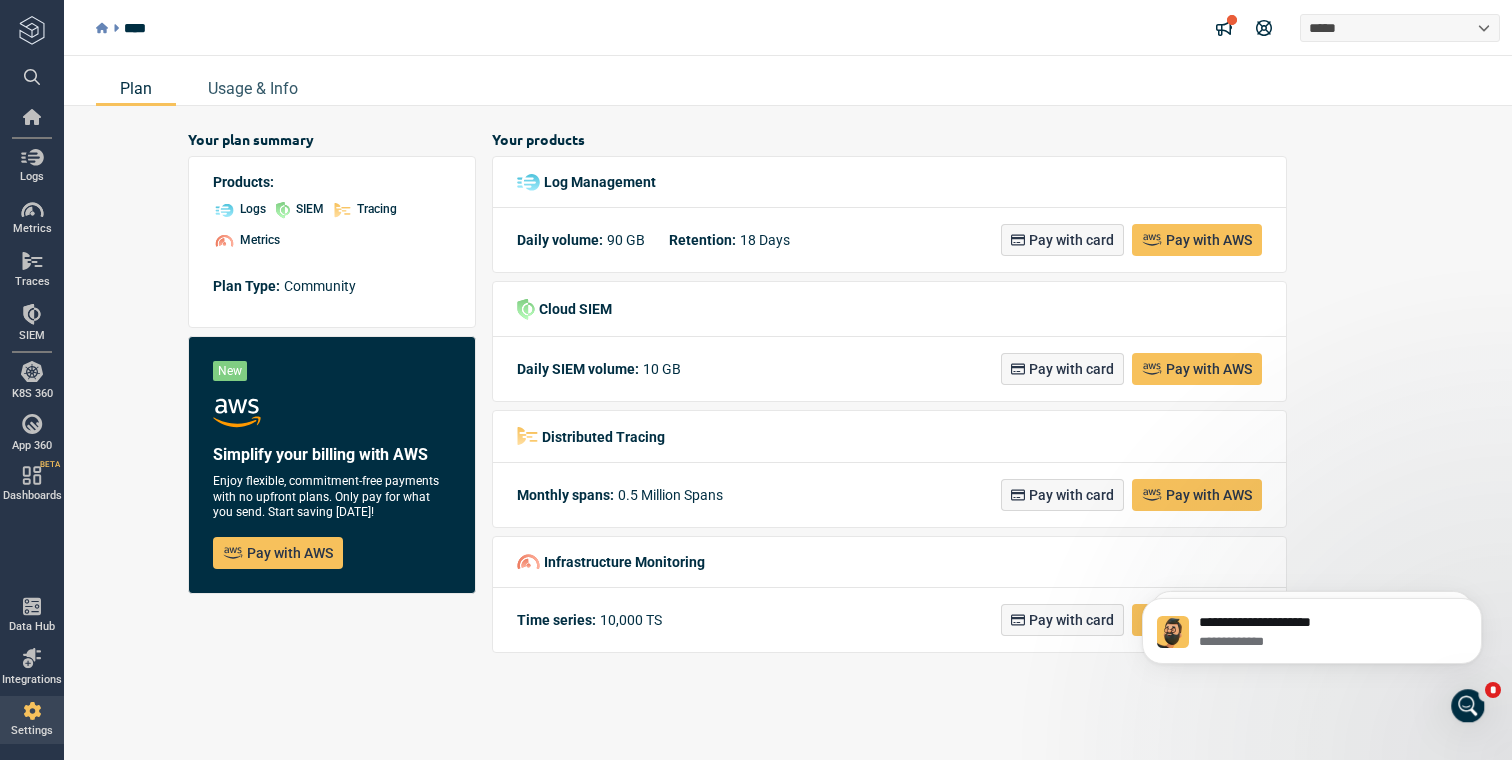 scroll, scrollTop: 0, scrollLeft: 0, axis: both 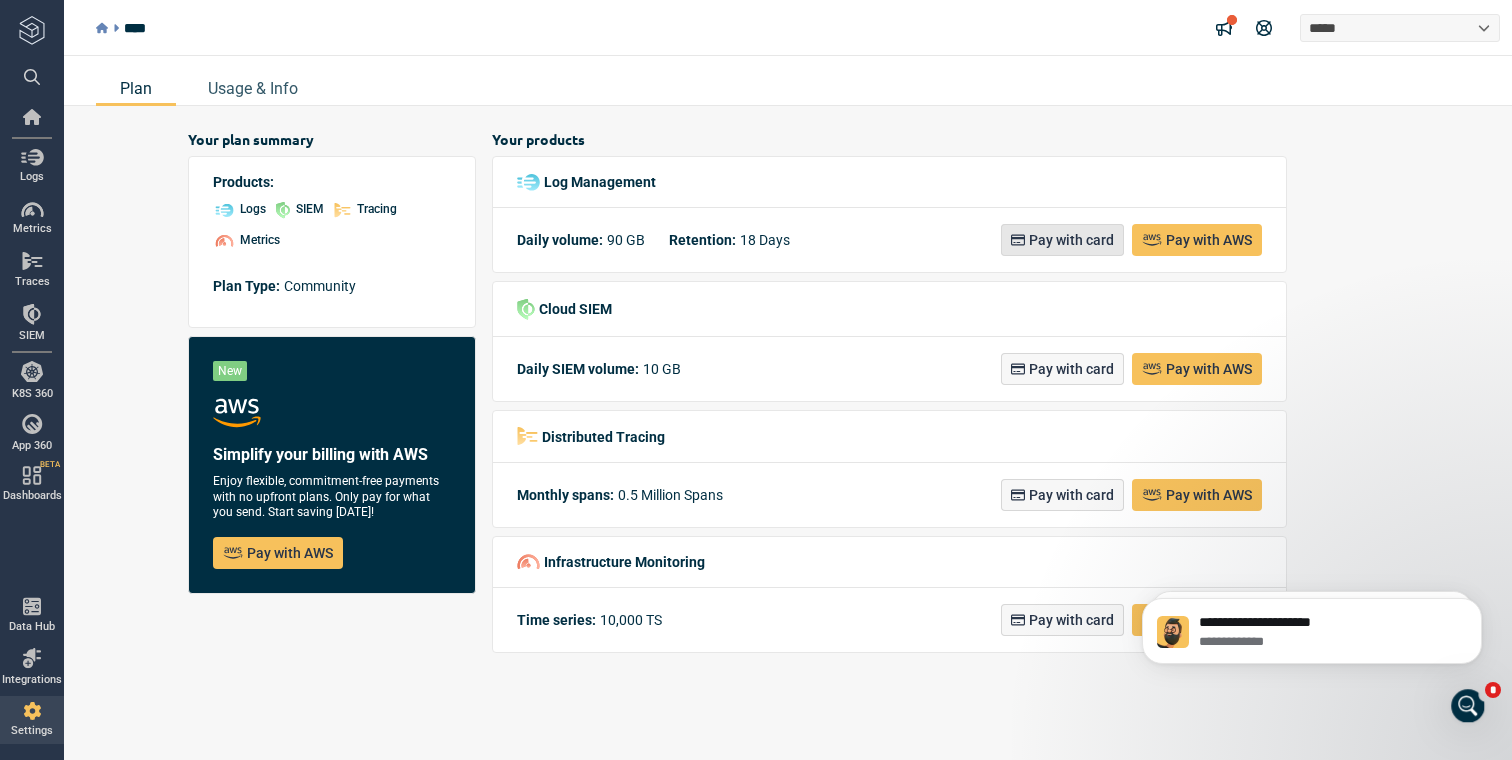 click on "Pay with card" at bounding box center (1062, 240) 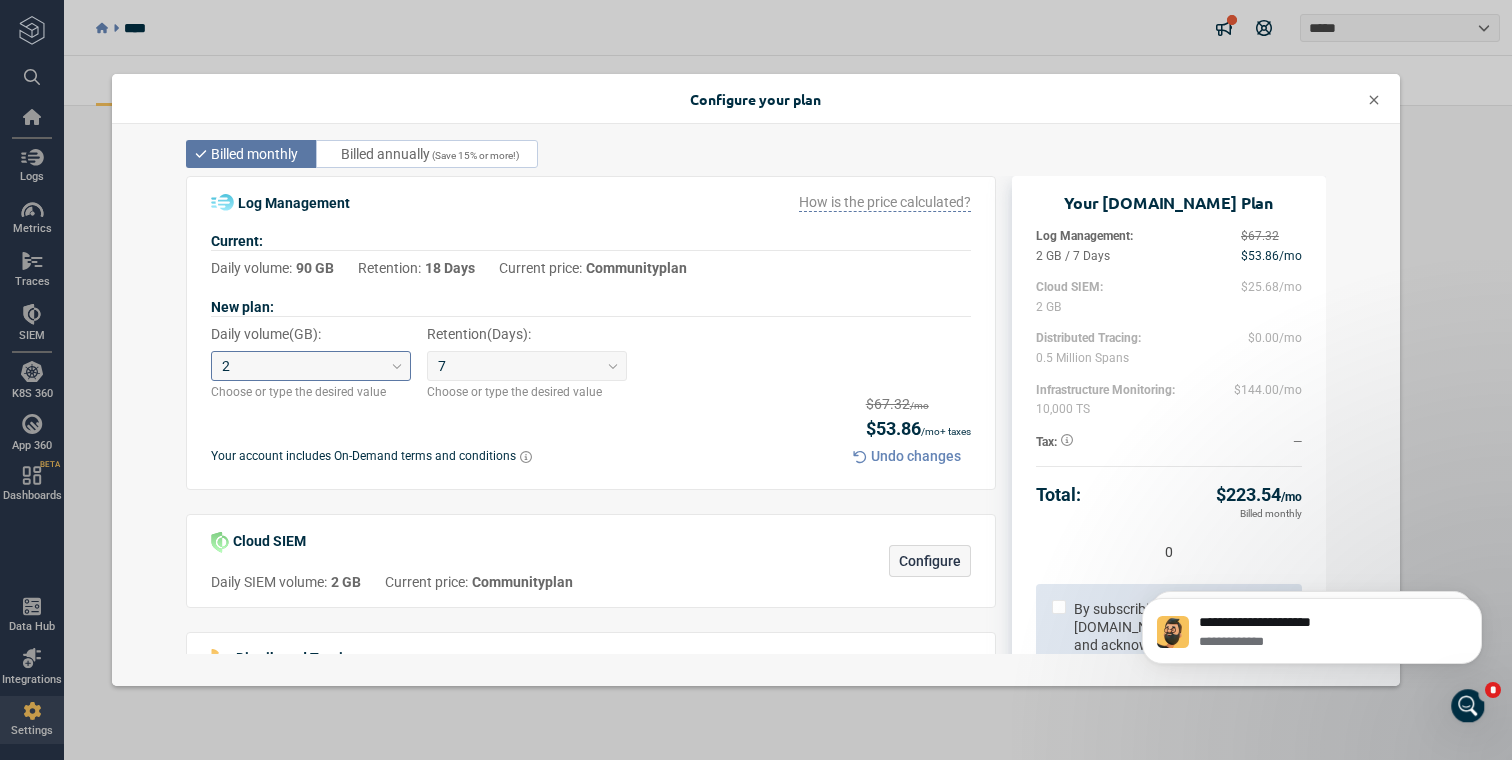 click on "2" at bounding box center (302, 365) 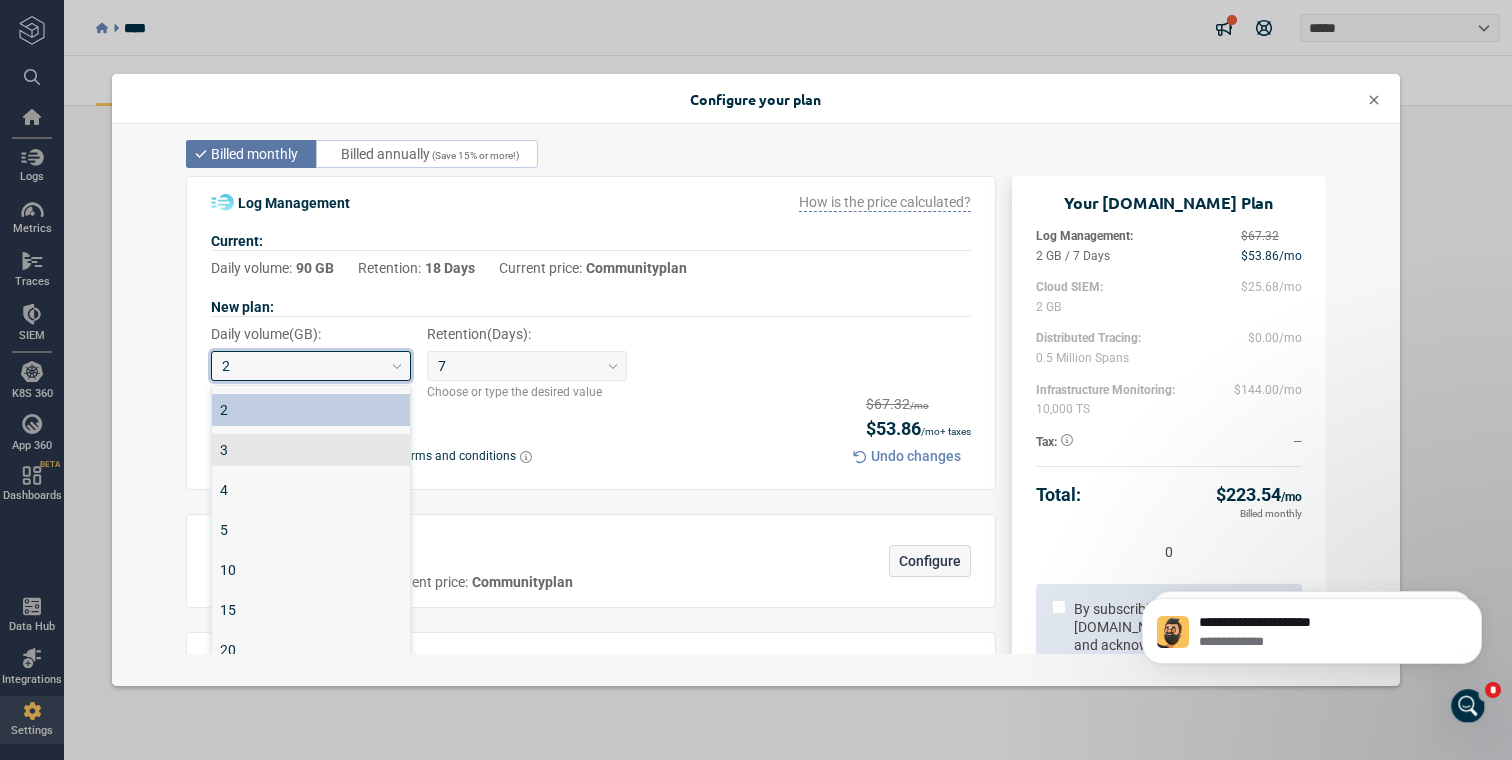 click on "3" at bounding box center (311, 450) 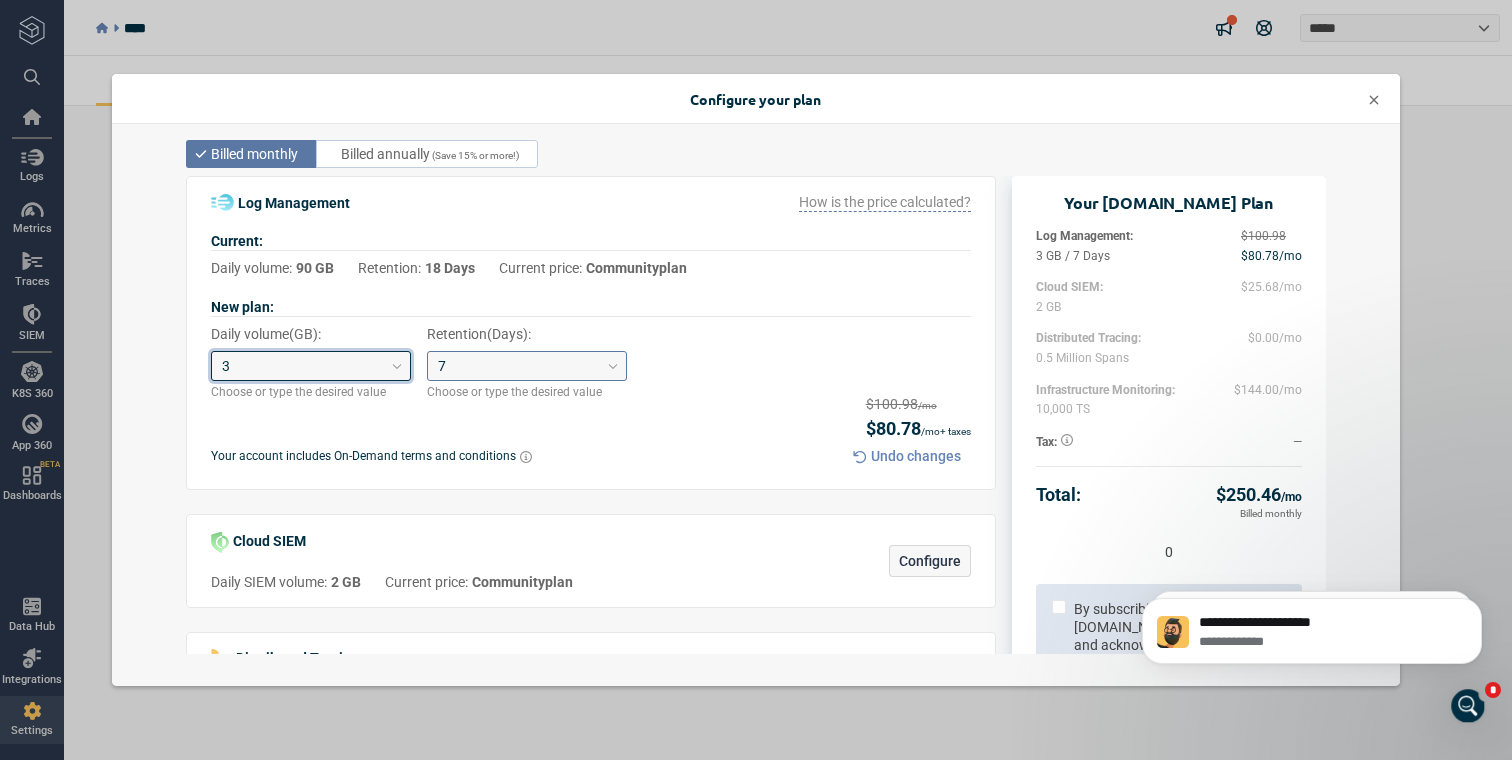 click on "7" at bounding box center [518, 365] 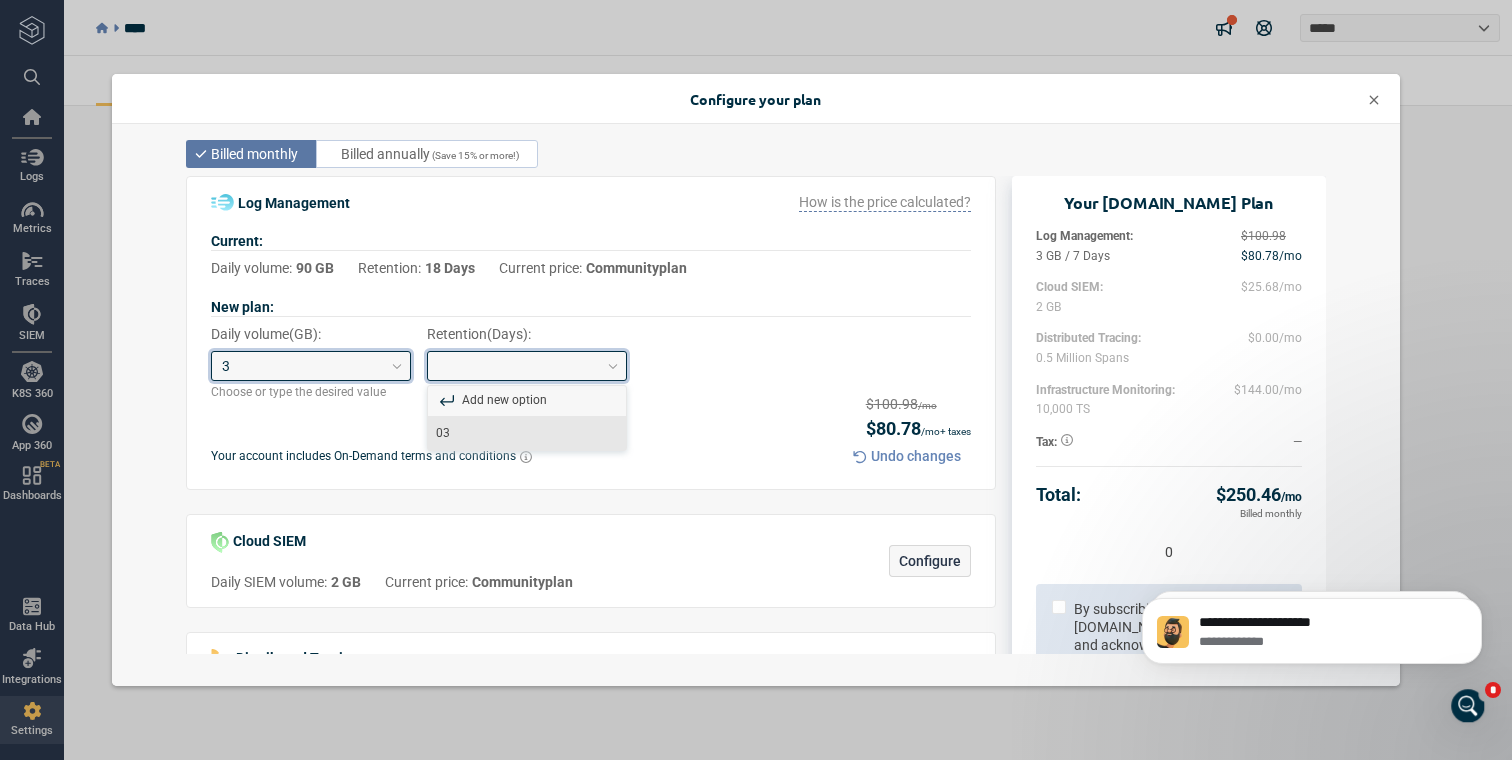 type on "*" 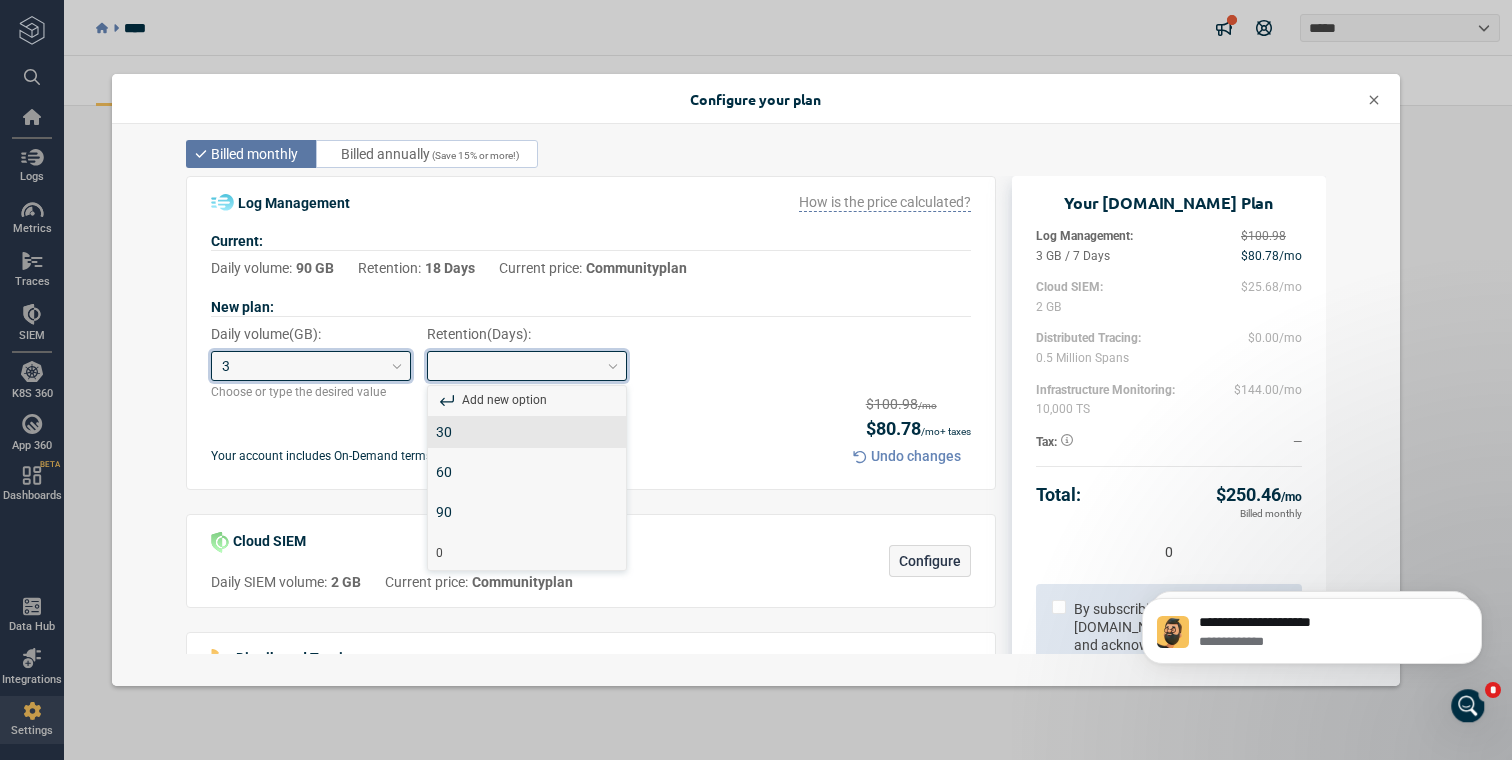 type on "**" 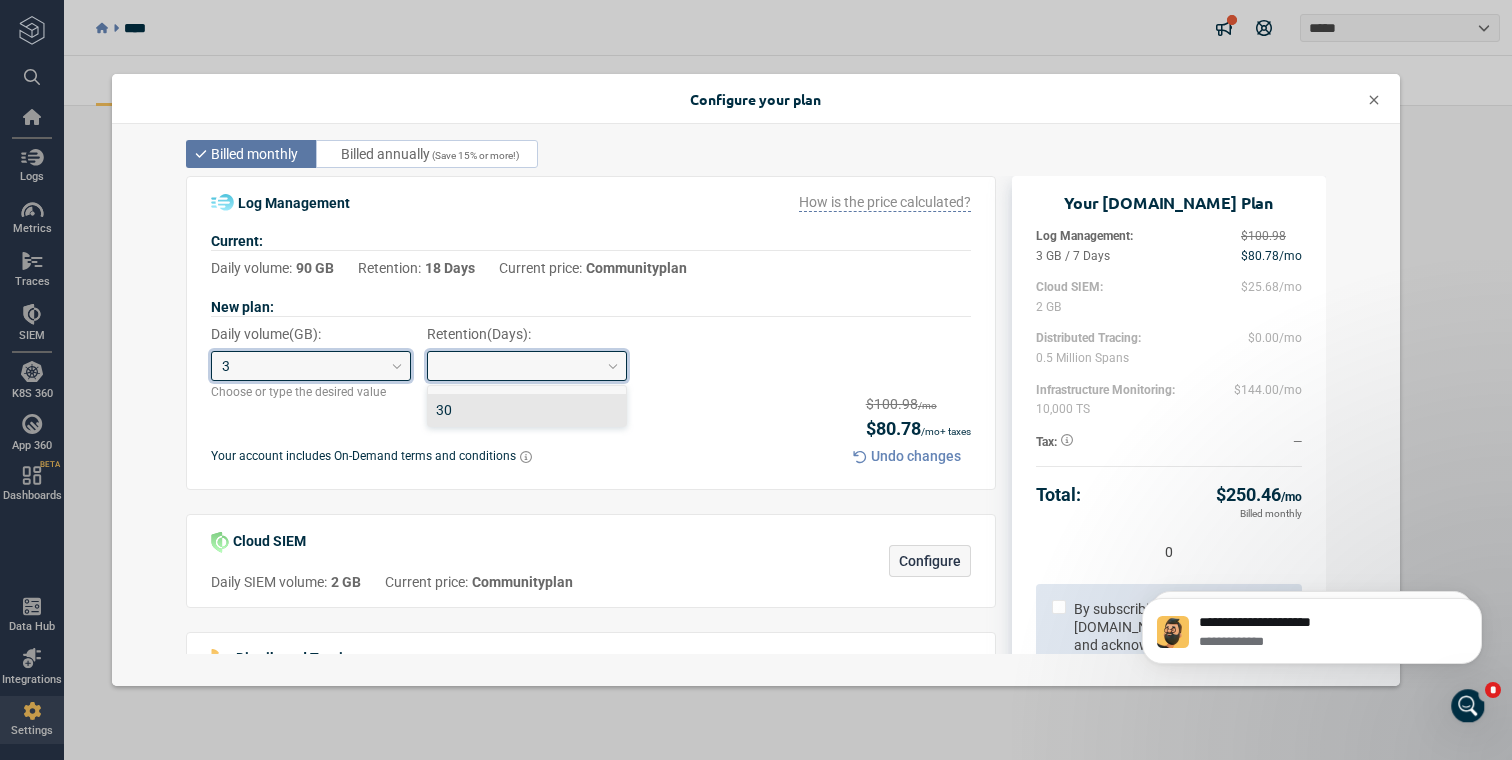 click on "30" at bounding box center [527, 410] 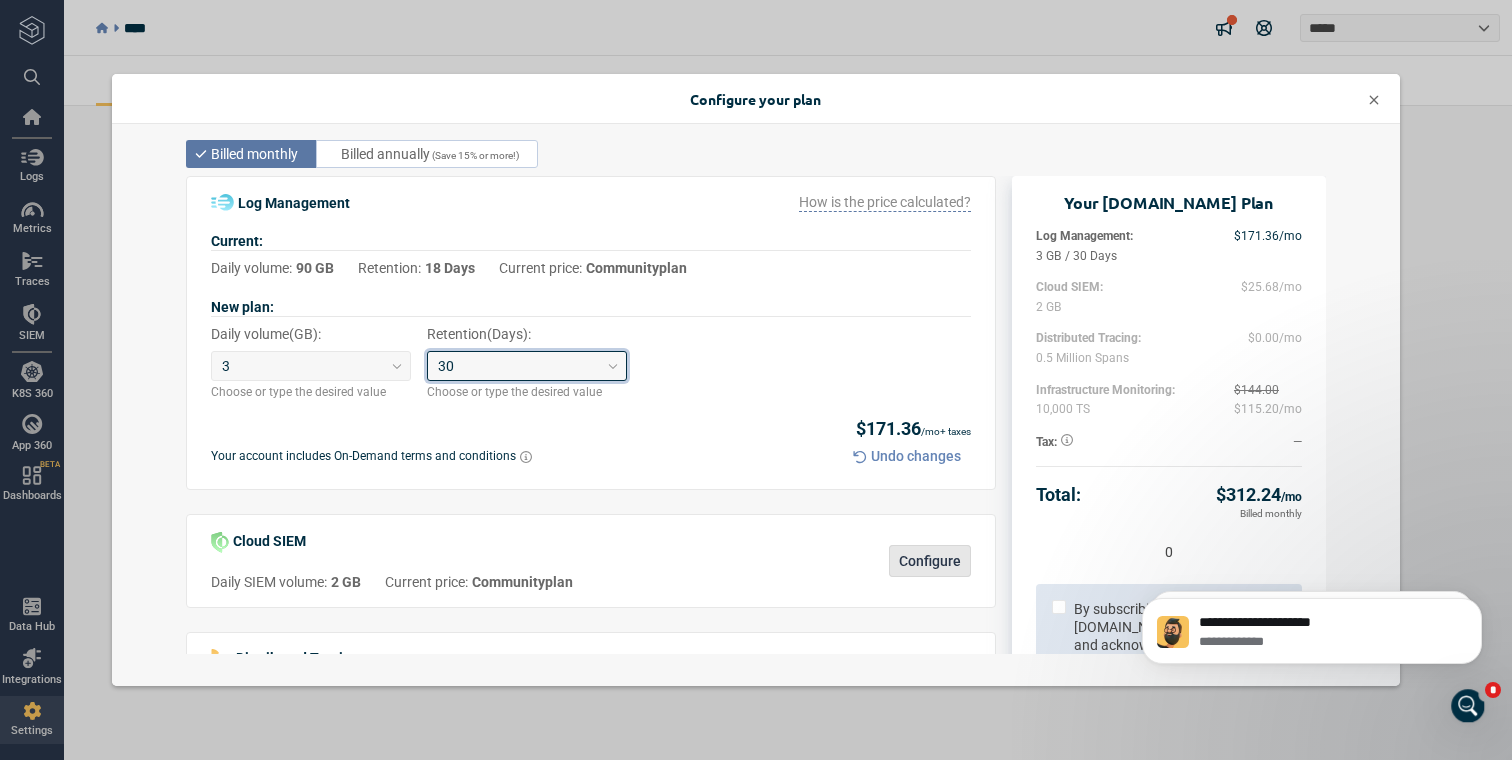 click on "Configure" at bounding box center (930, 561) 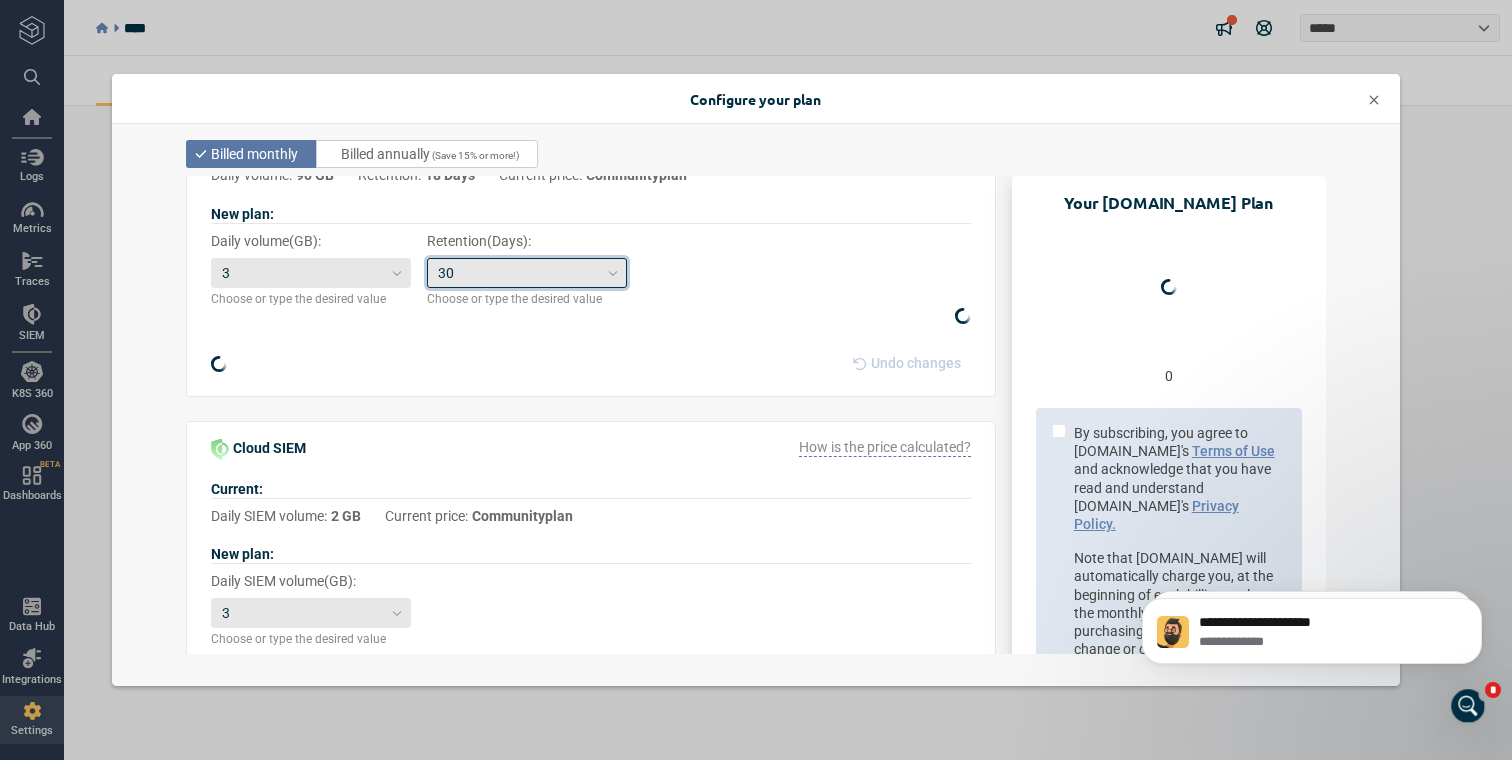 scroll, scrollTop: 195, scrollLeft: 0, axis: vertical 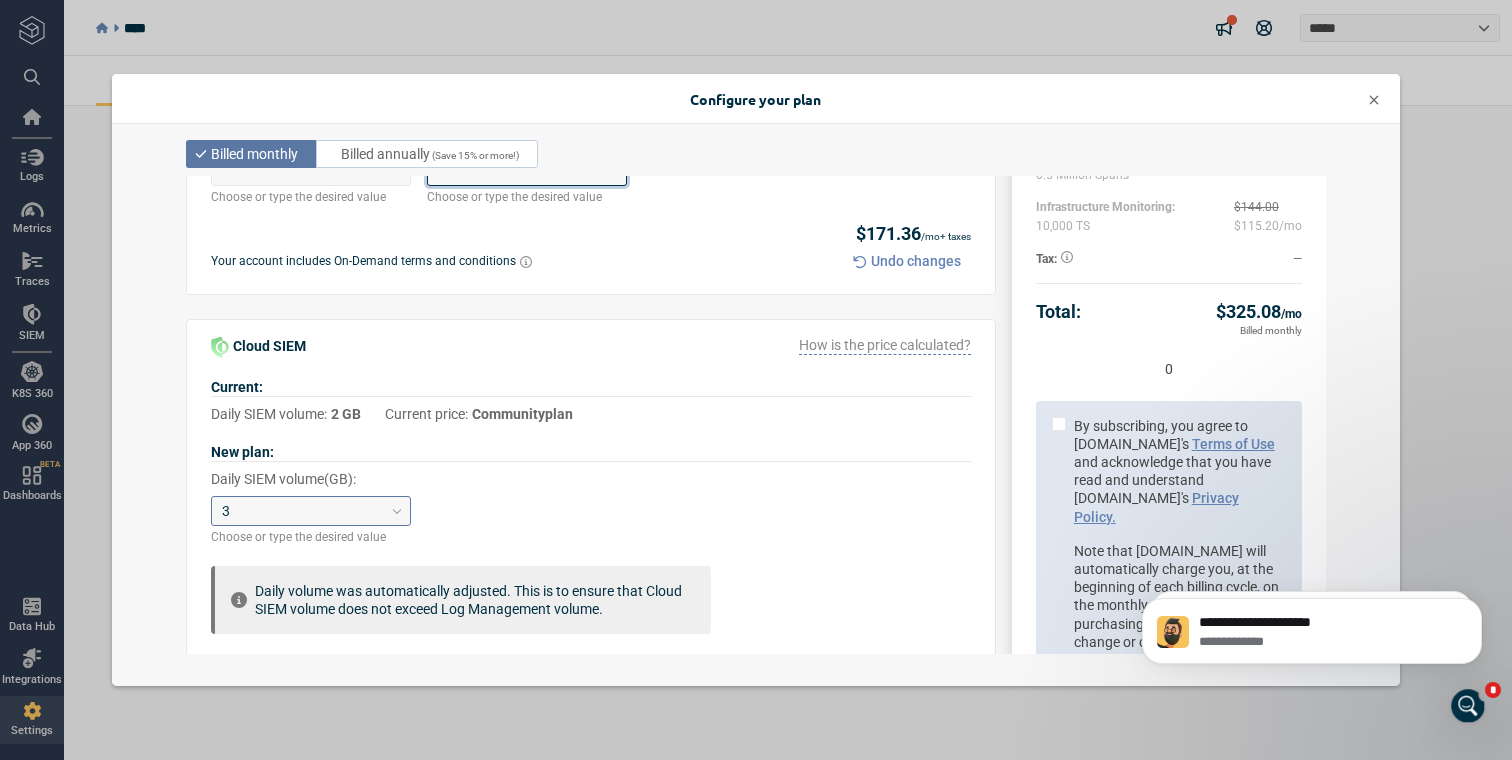 click on "3" at bounding box center (302, 511) 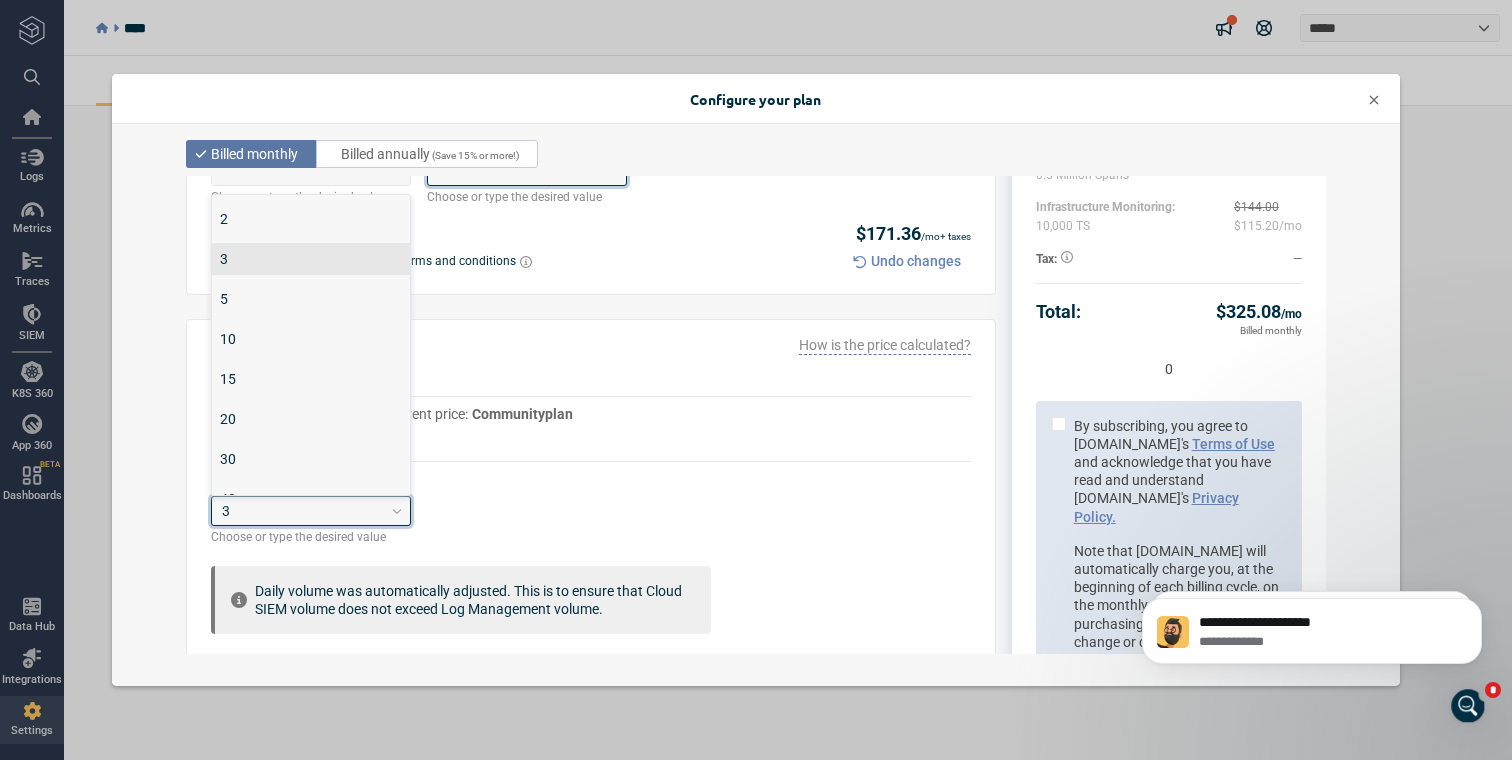 click on "3" at bounding box center [311, 259] 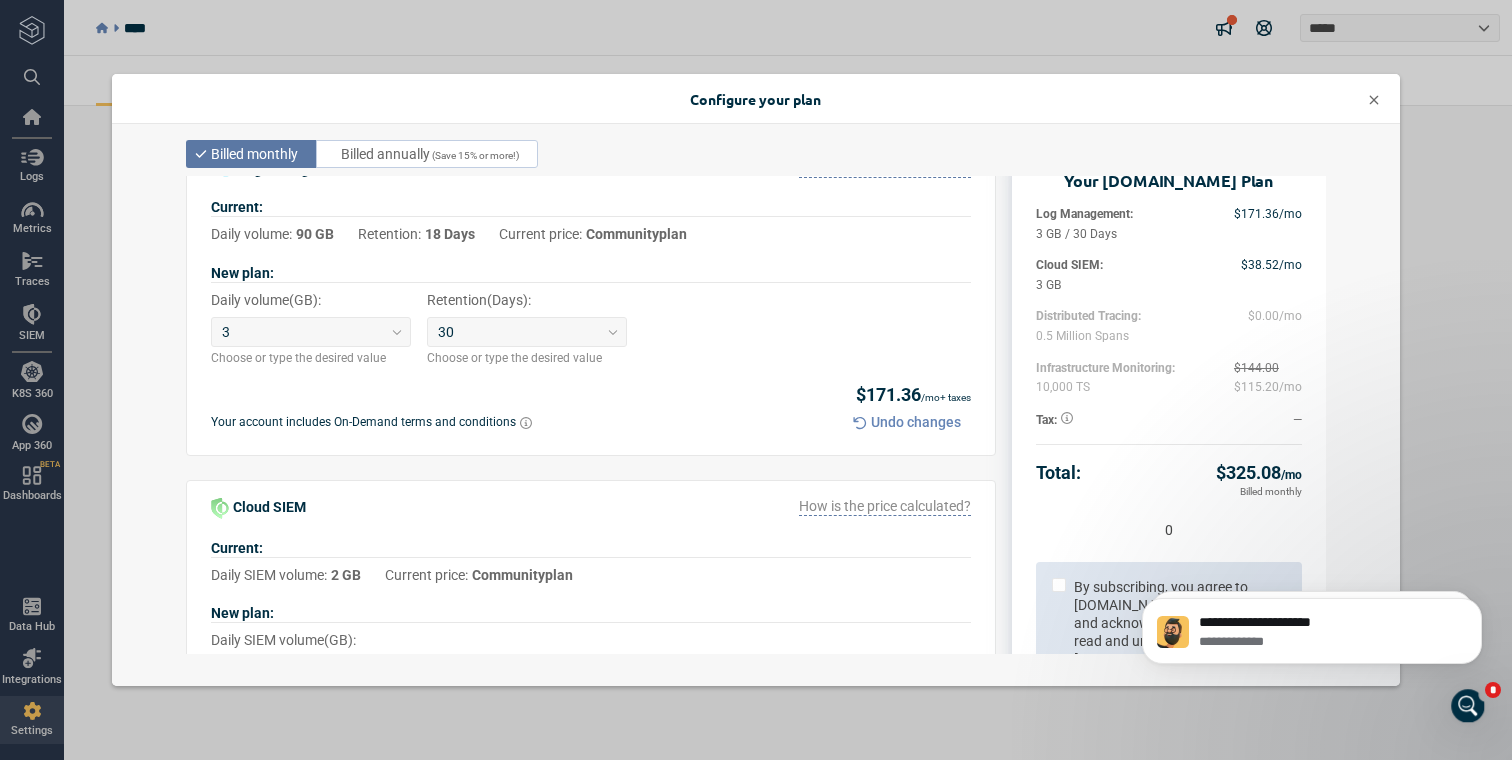 scroll, scrollTop: 47, scrollLeft: 0, axis: vertical 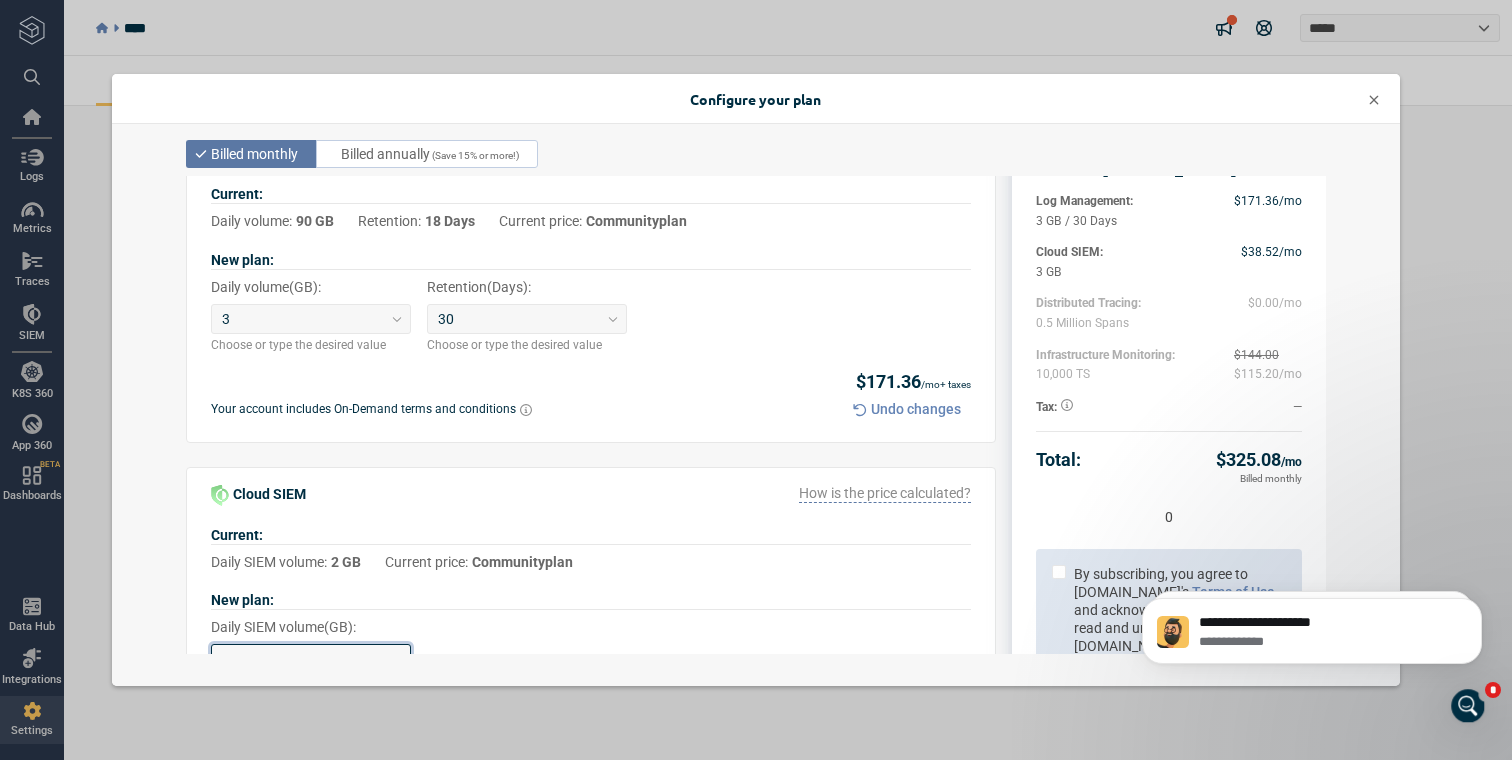 drag, startPoint x: 1051, startPoint y: 308, endPoint x: 1013, endPoint y: 306, distance: 38.052597 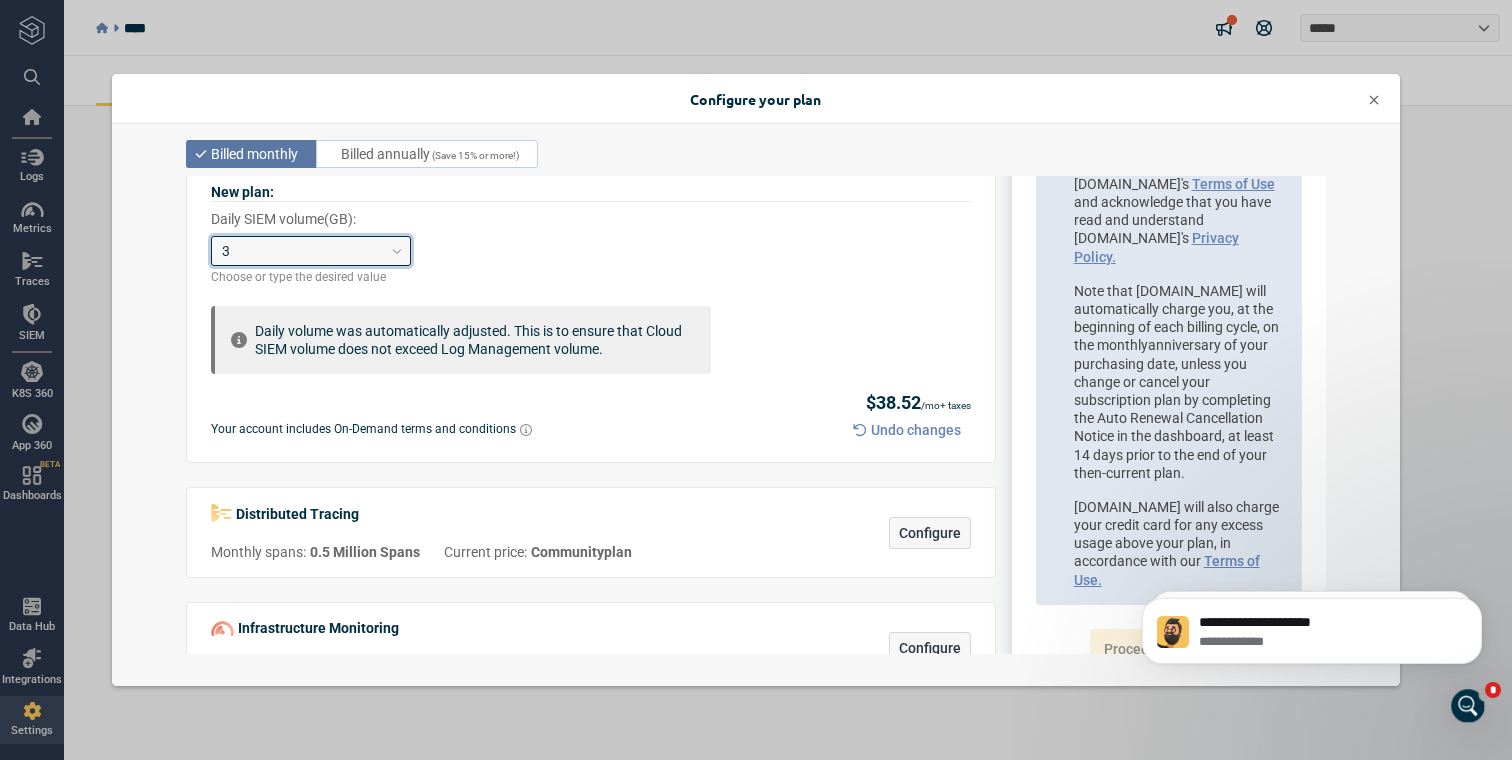 scroll, scrollTop: 509, scrollLeft: 0, axis: vertical 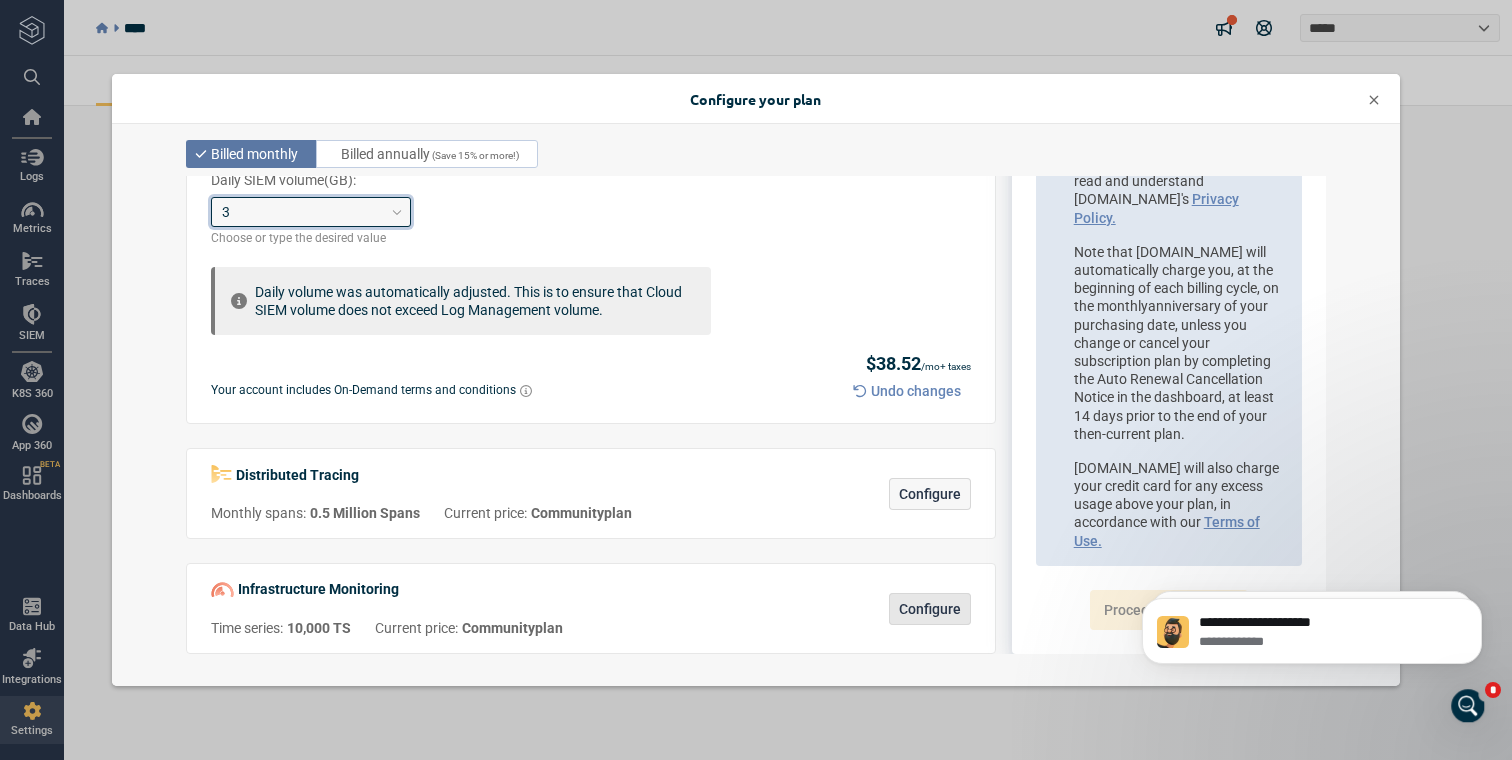 click on "Configure" at bounding box center (930, 609) 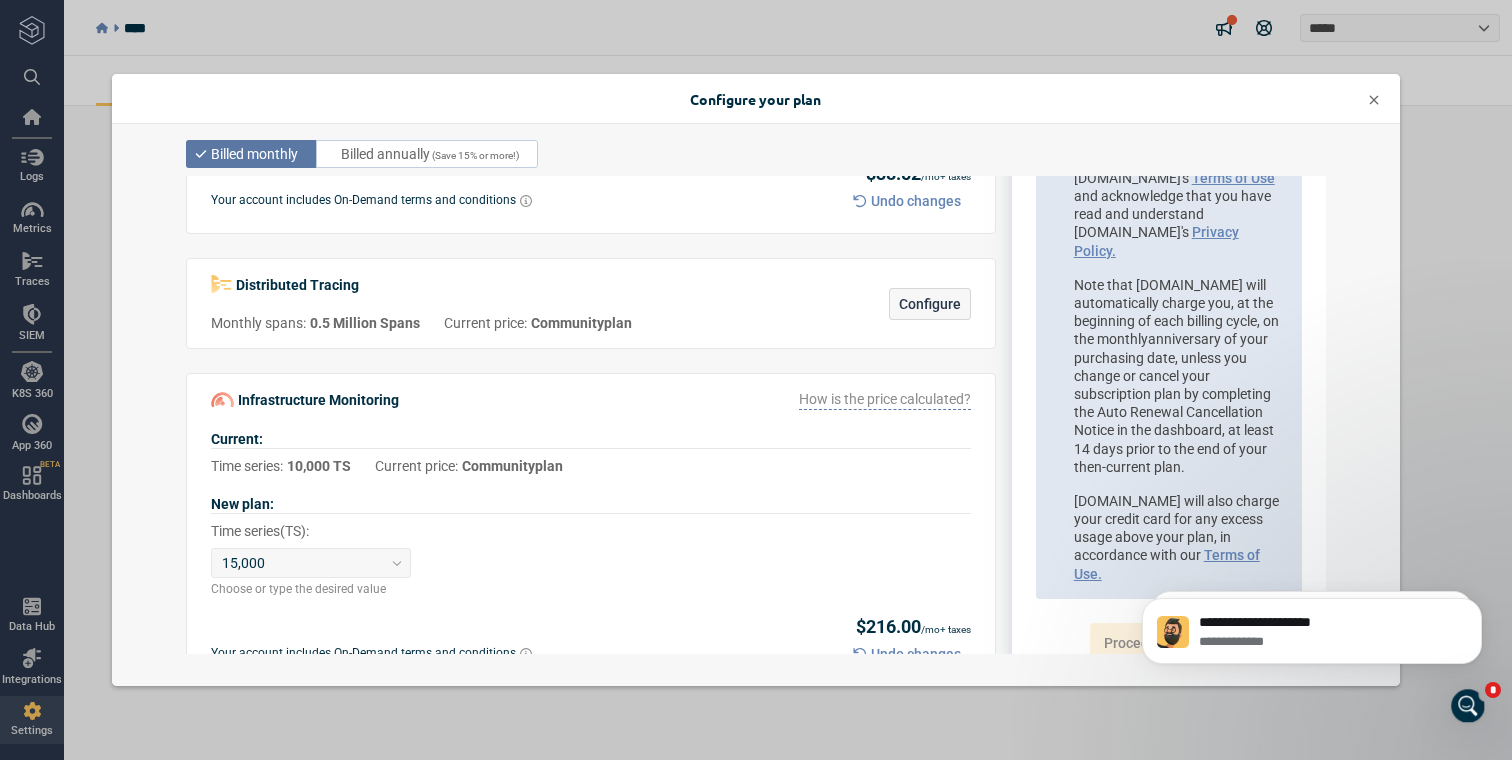 scroll, scrollTop: 732, scrollLeft: 0, axis: vertical 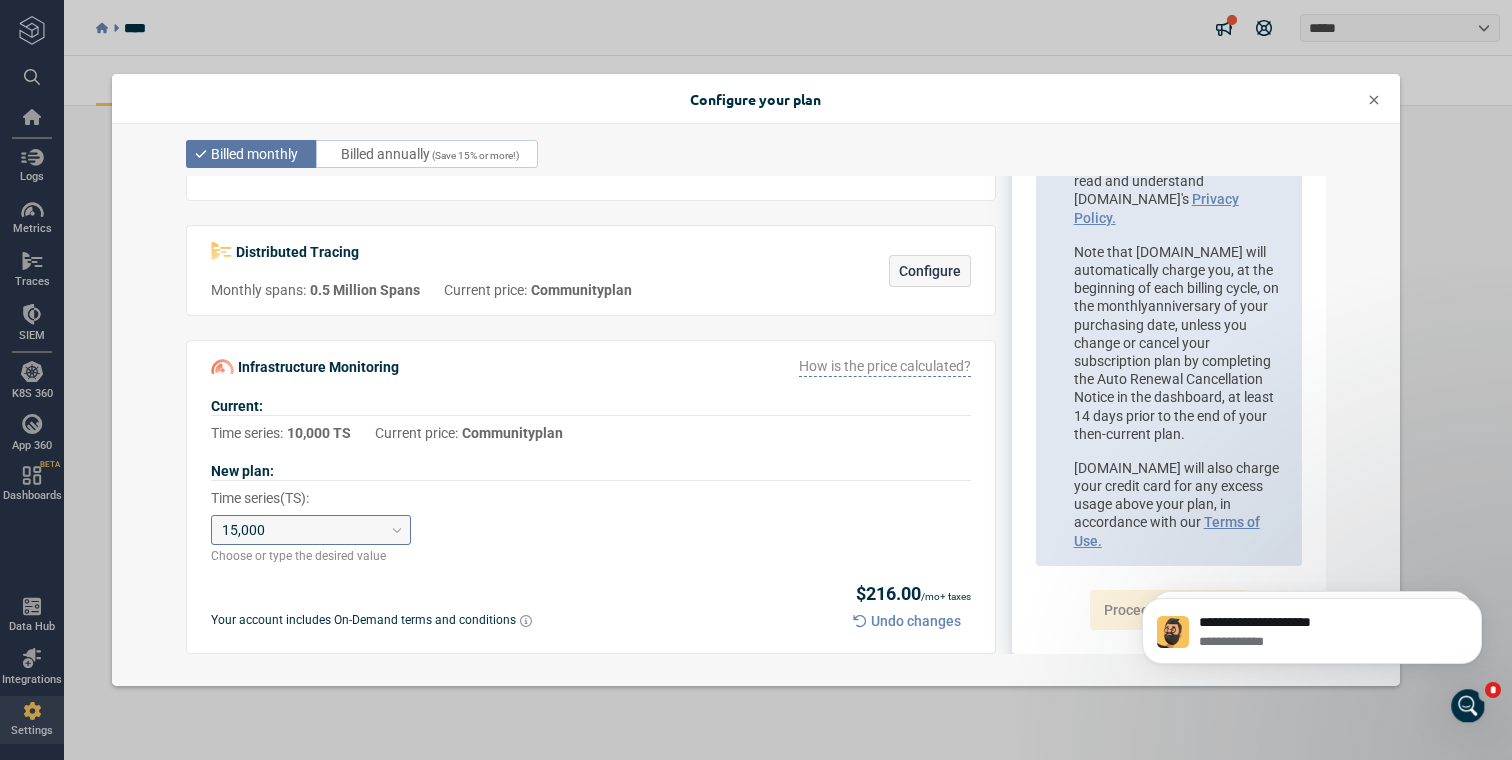 click on "15,000" at bounding box center [302, 530] 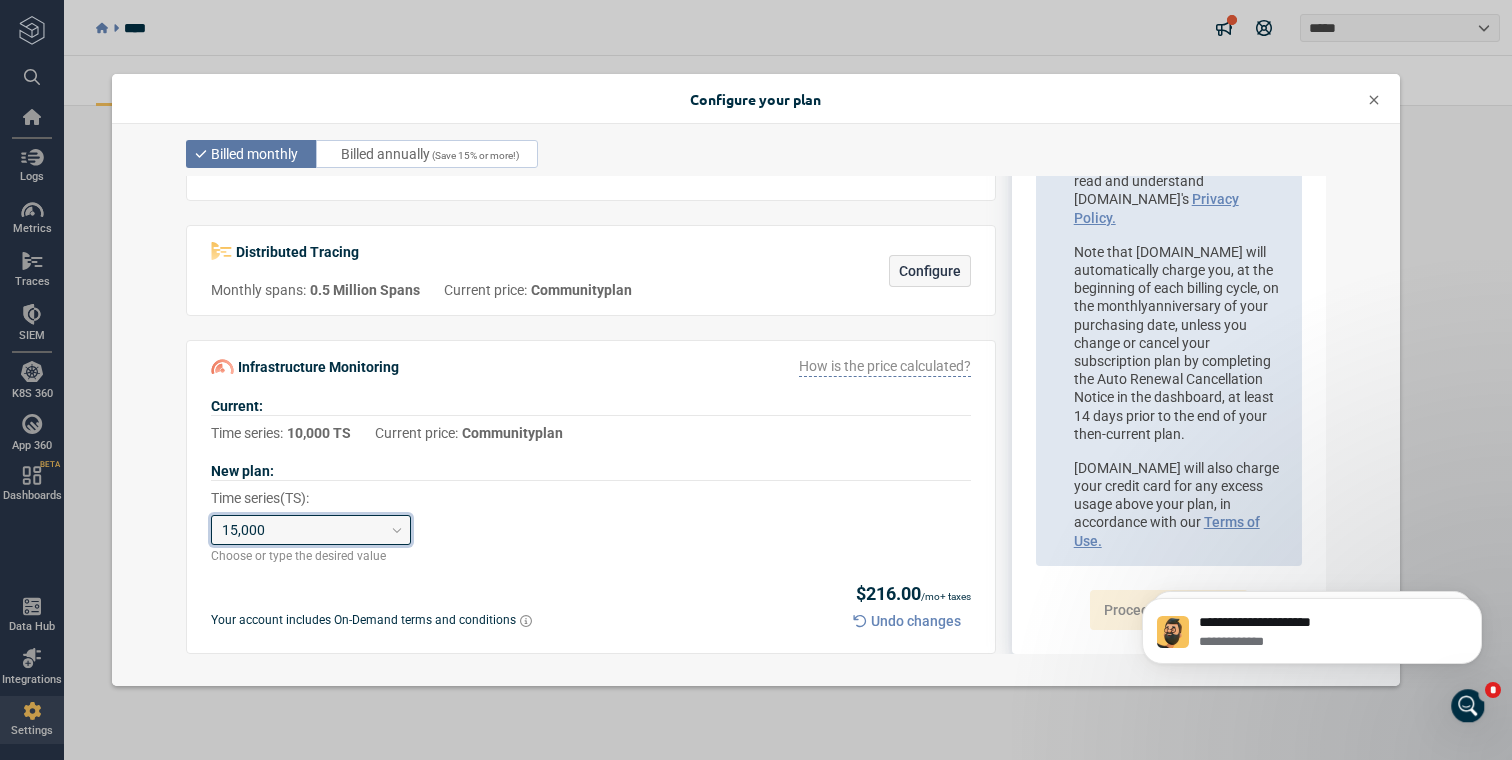 click on "15,000" at bounding box center [302, 530] 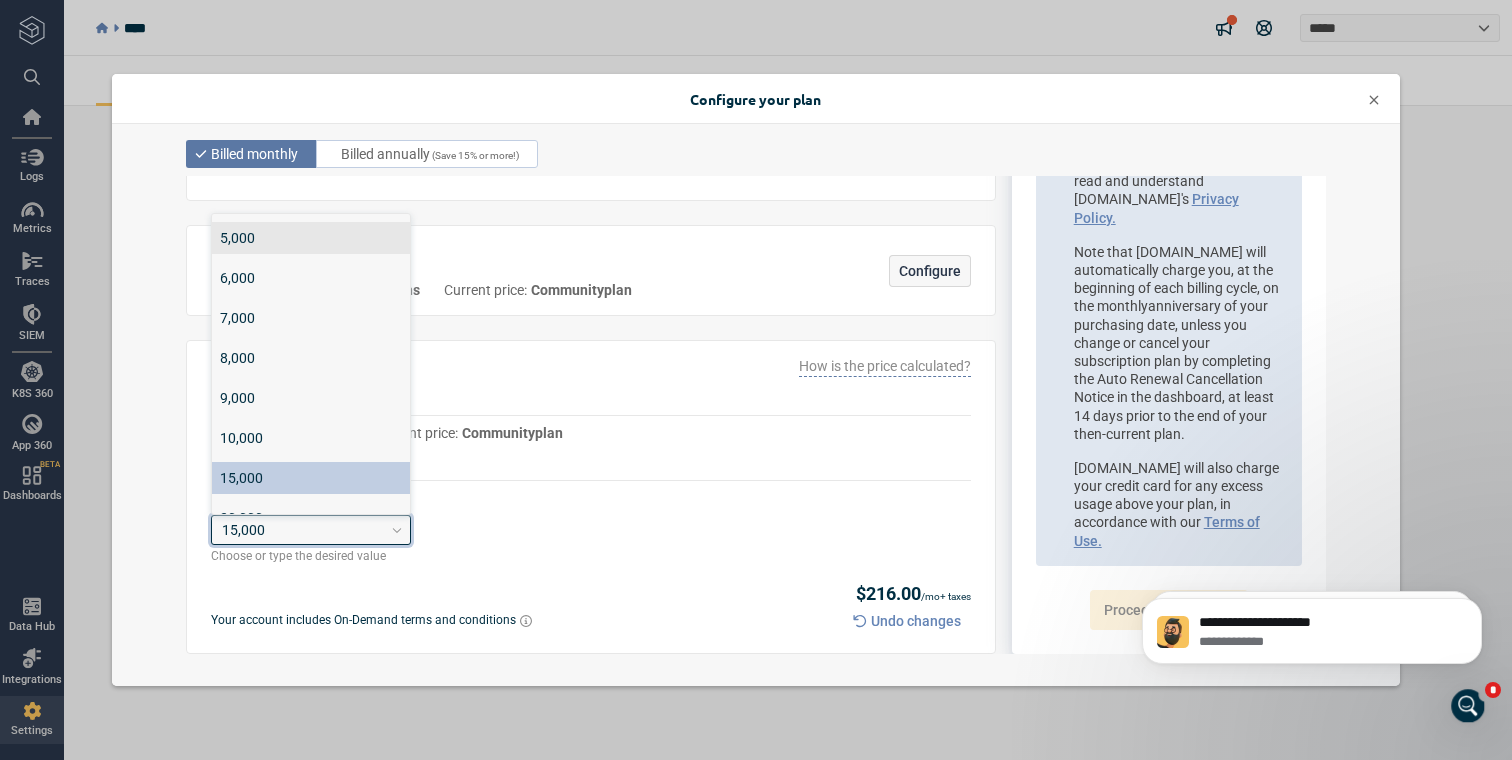 click on "15,000" at bounding box center [302, 530] 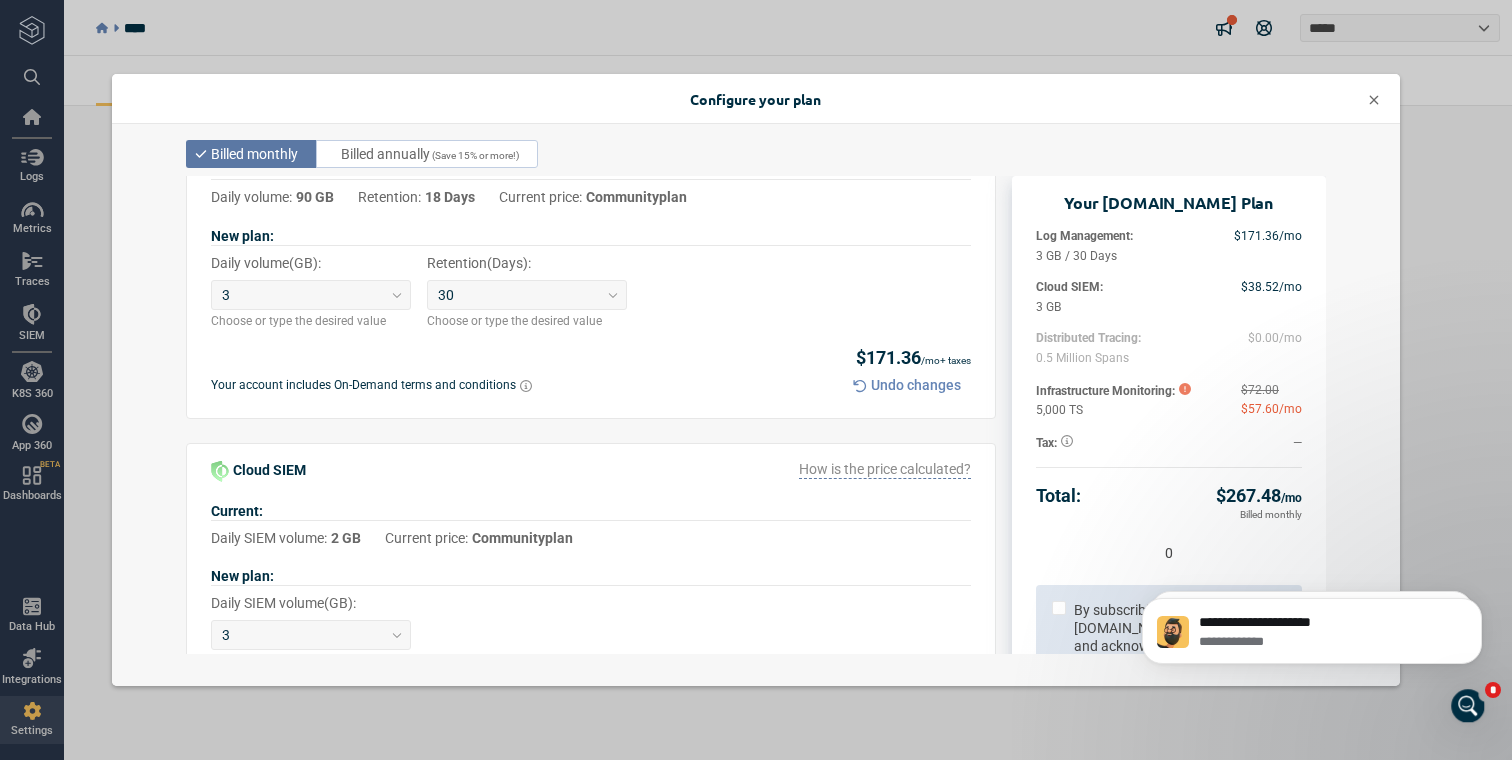 scroll, scrollTop: 72, scrollLeft: 0, axis: vertical 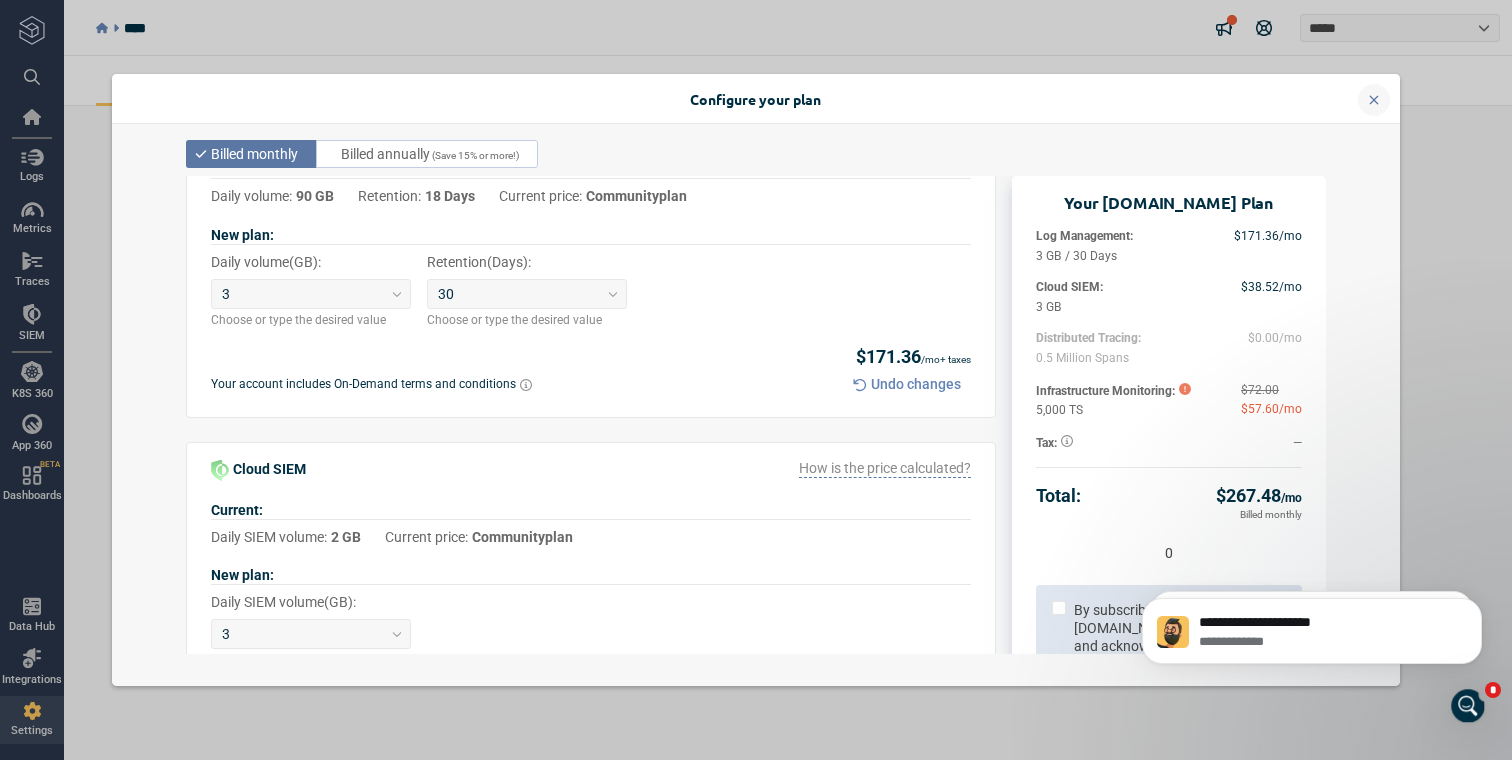 click 